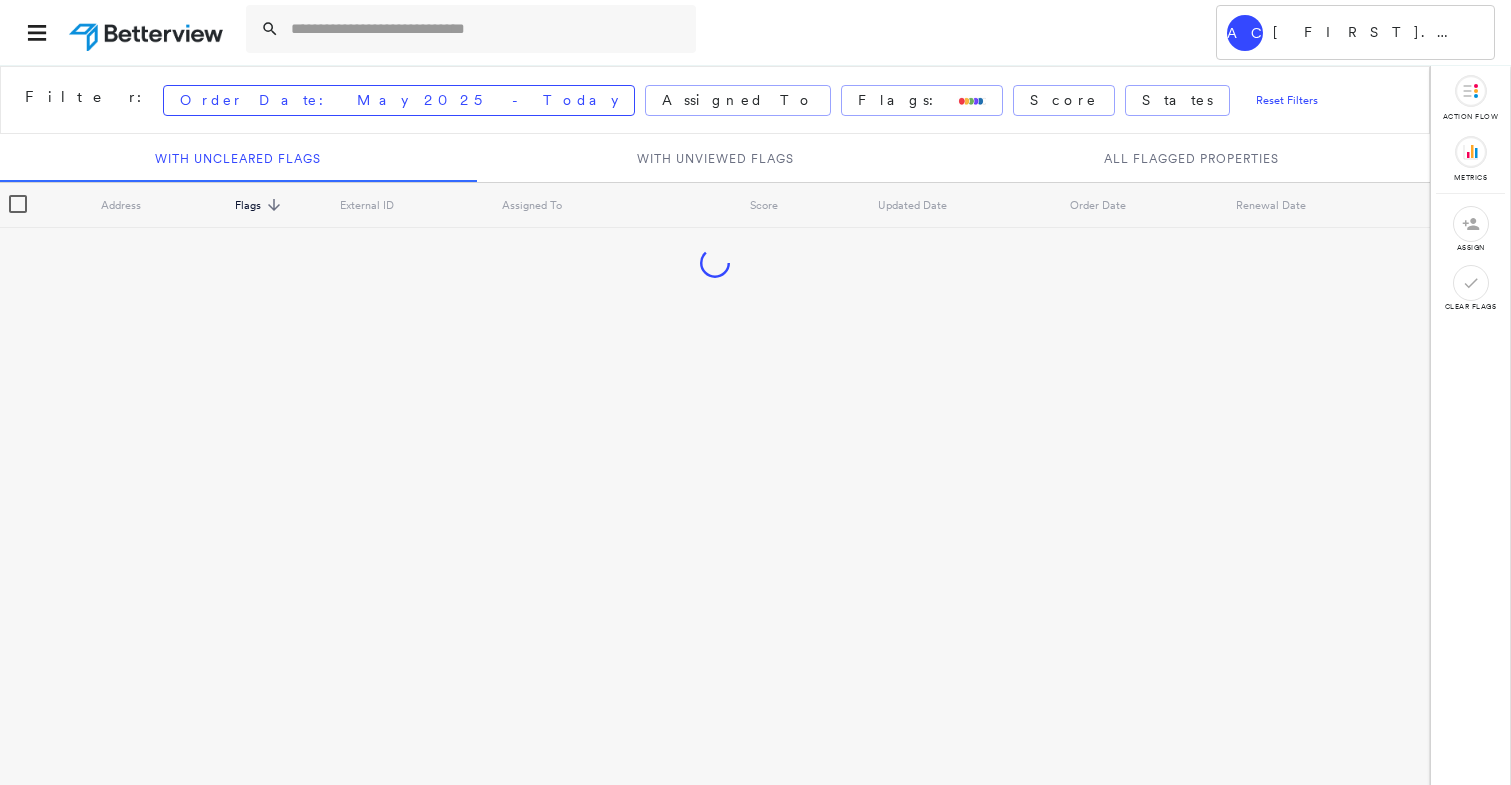 scroll, scrollTop: 0, scrollLeft: 0, axis: both 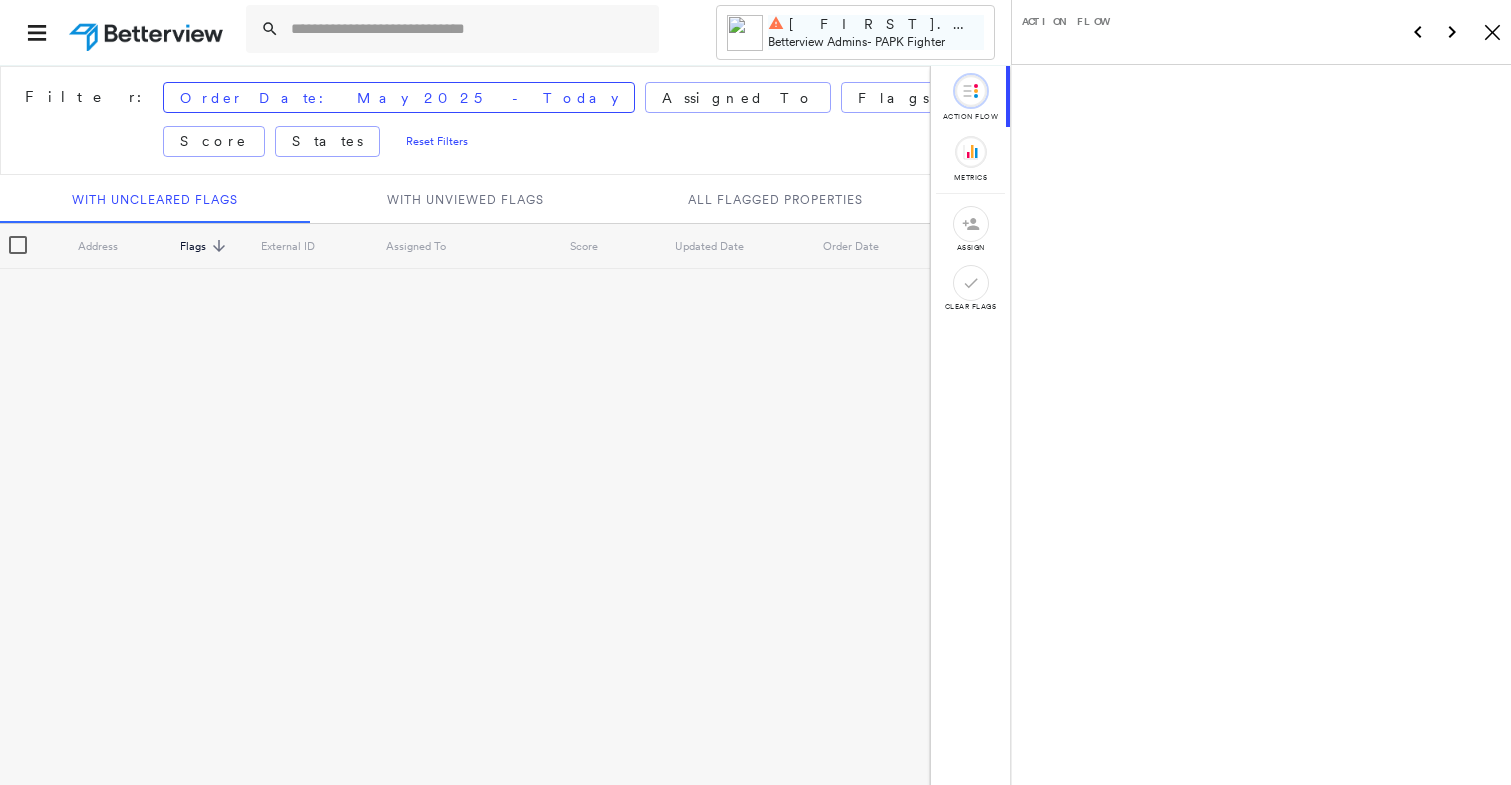 click on "Betterview Admins" at bounding box center (817, 41) 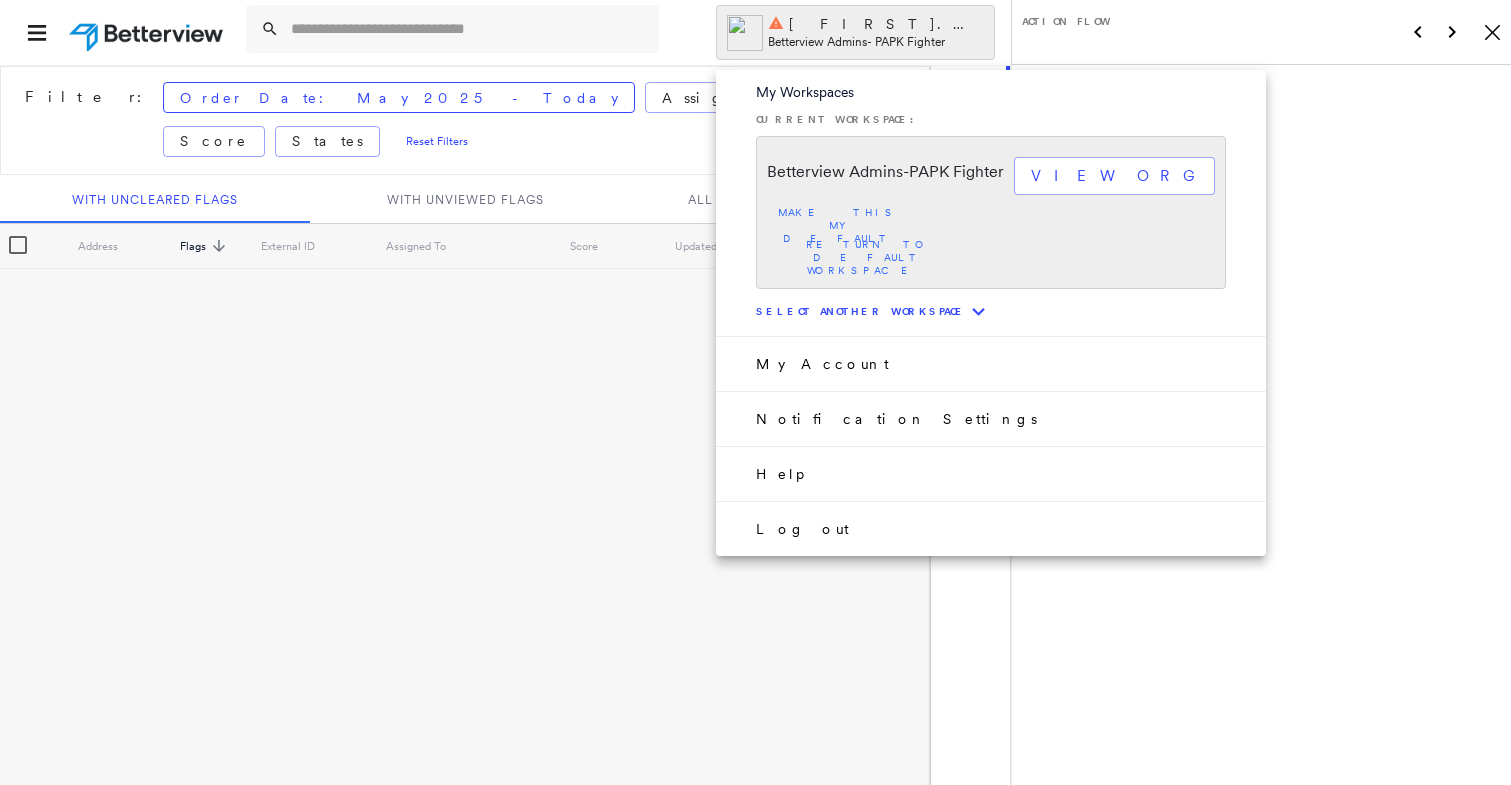 click on "Select another workspace" at bounding box center (861, 311) 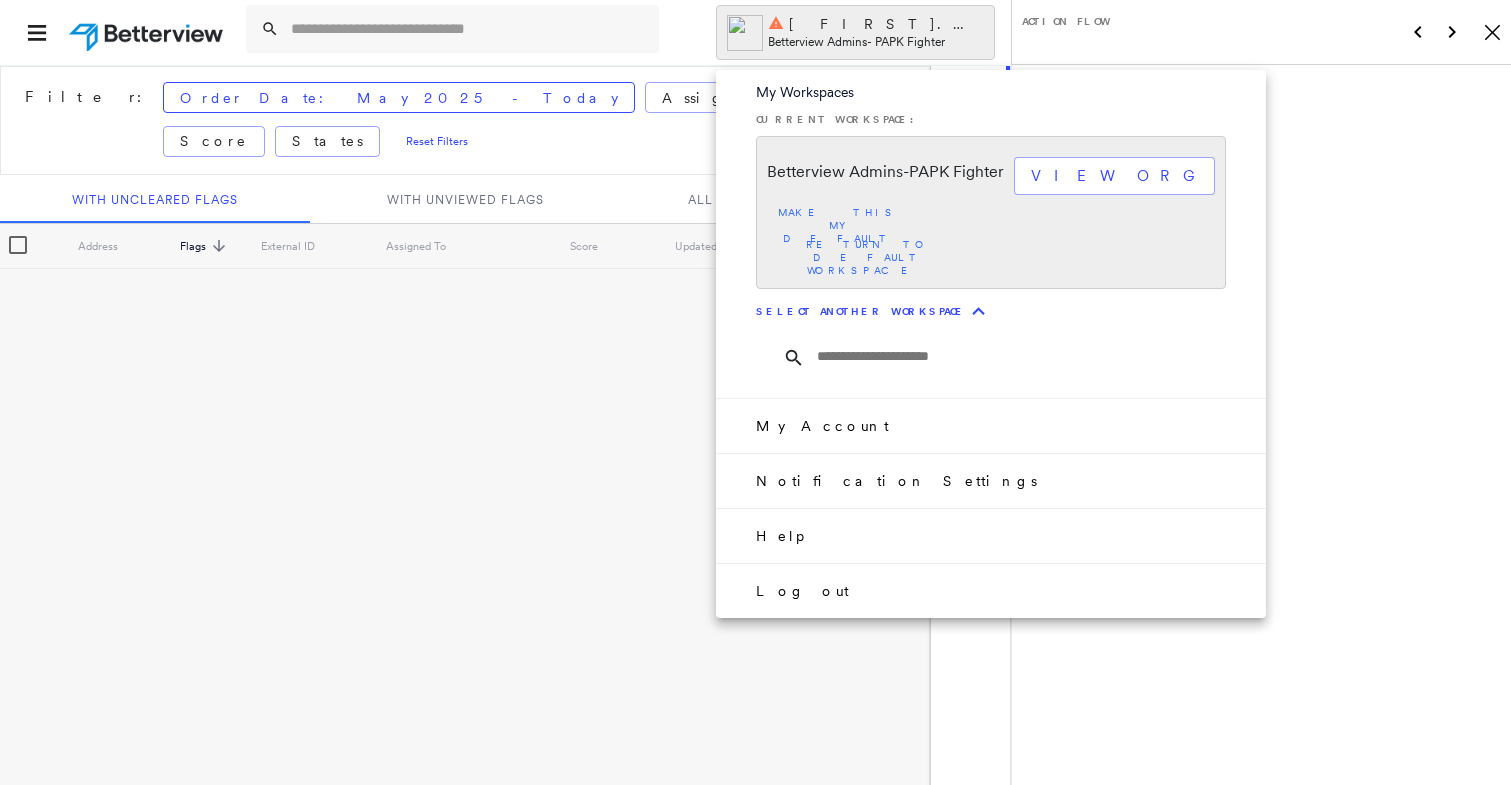 click at bounding box center [1029, 357] 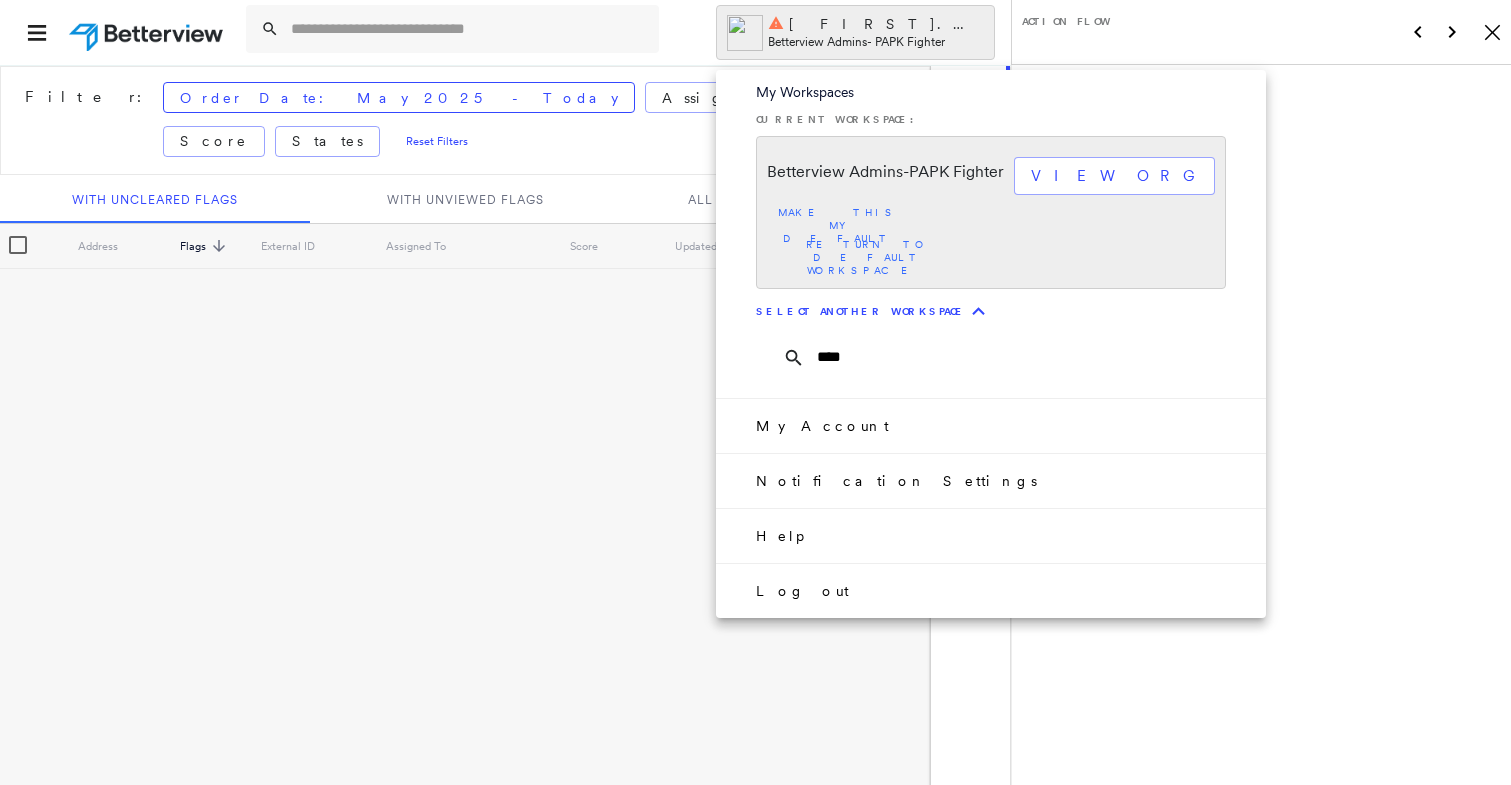 click on "****" at bounding box center [1029, 357] 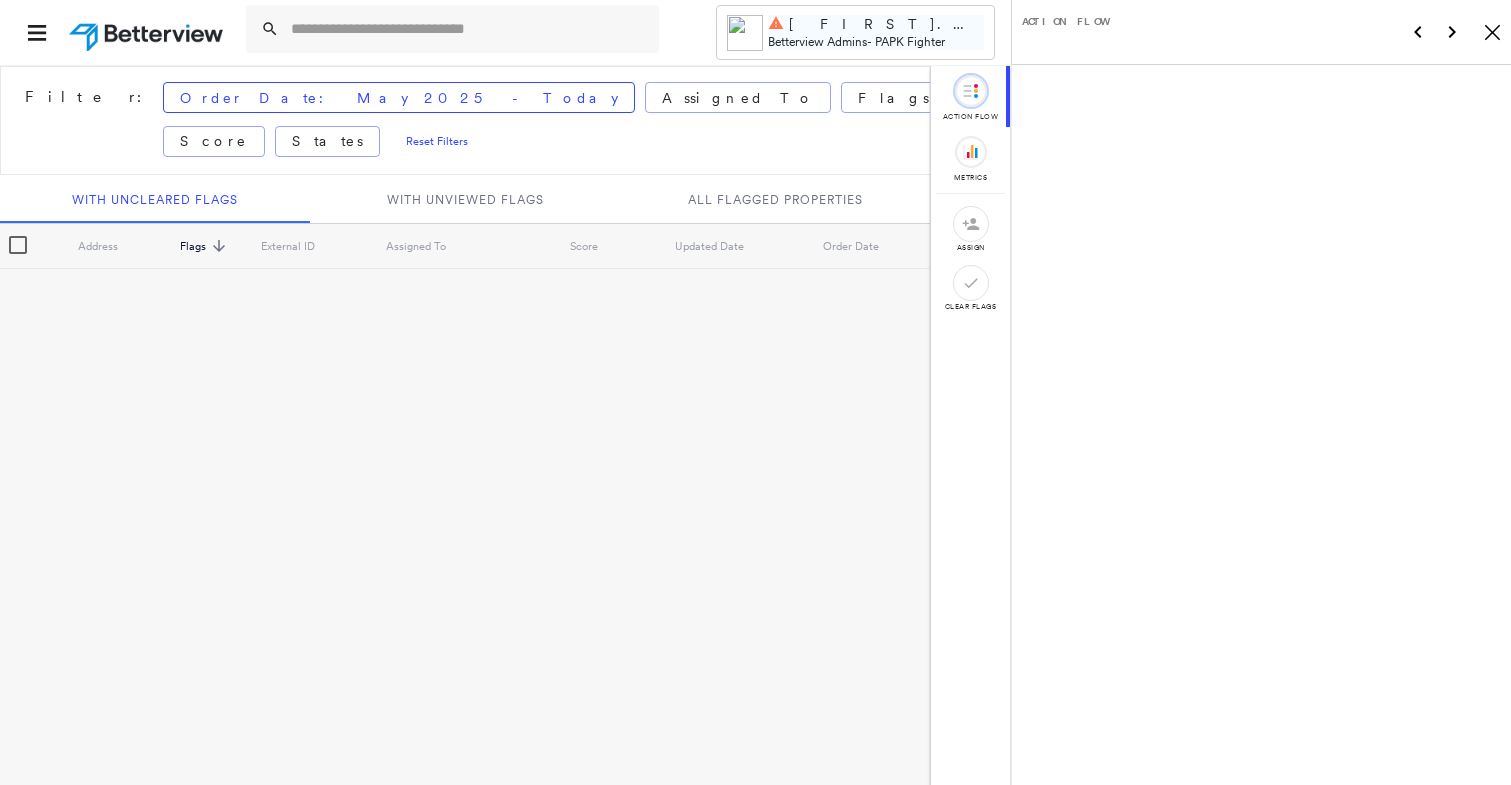 click on "[FIRST].[LAST]@[DOMAIN].com" at bounding box center (886, 24) 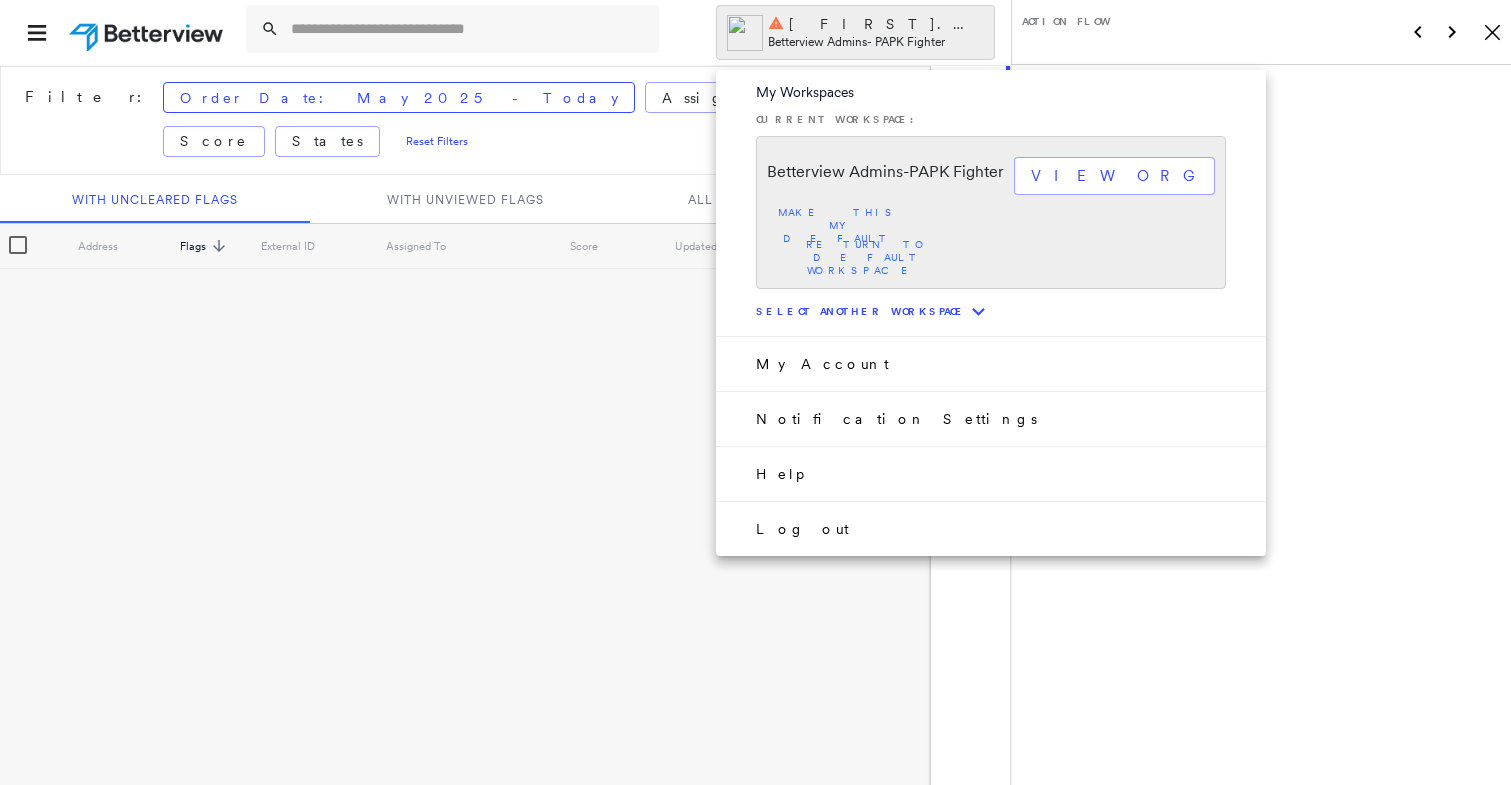 click on "Select another workspace" at bounding box center [861, 311] 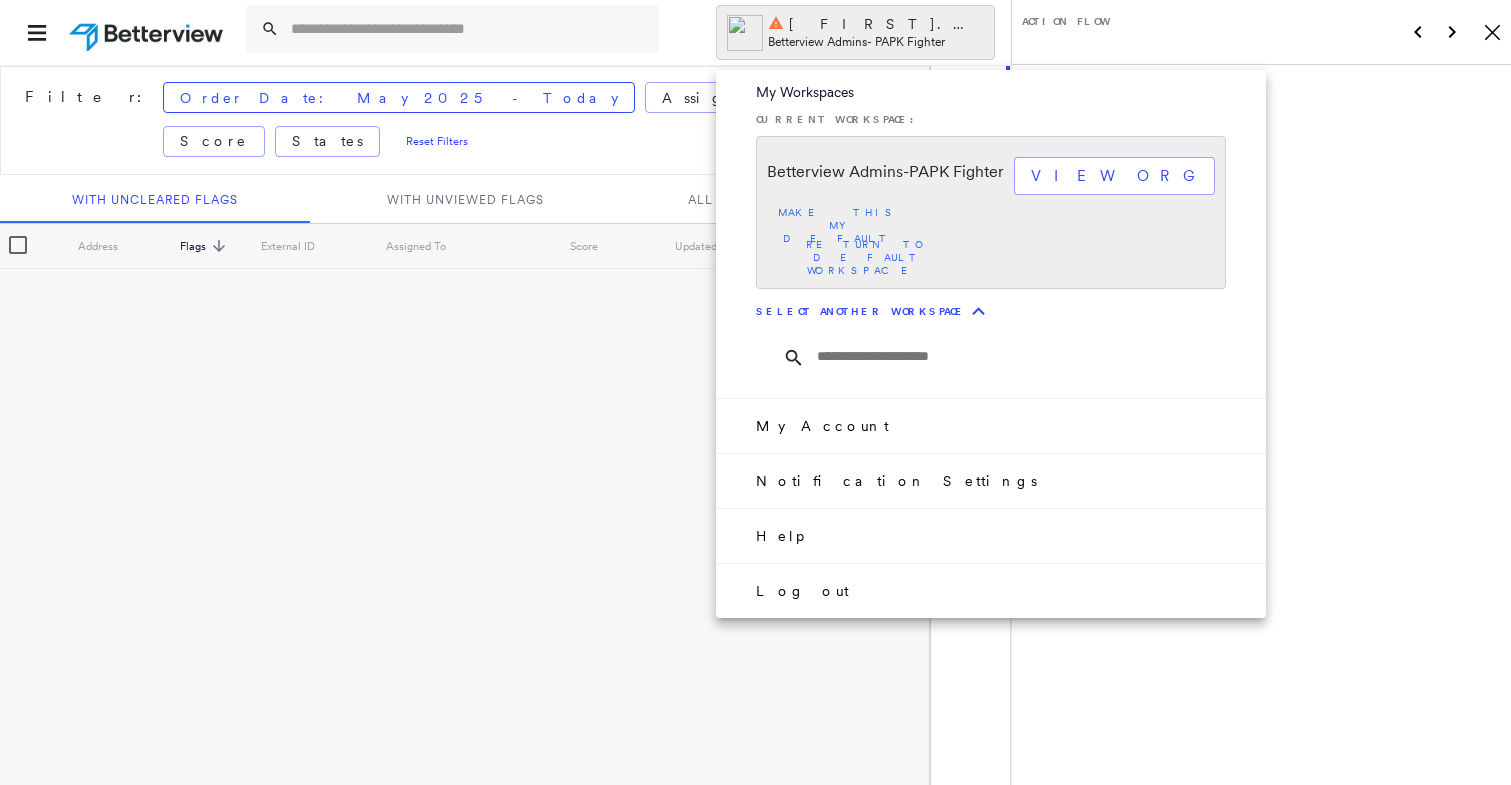 click at bounding box center [1029, 357] 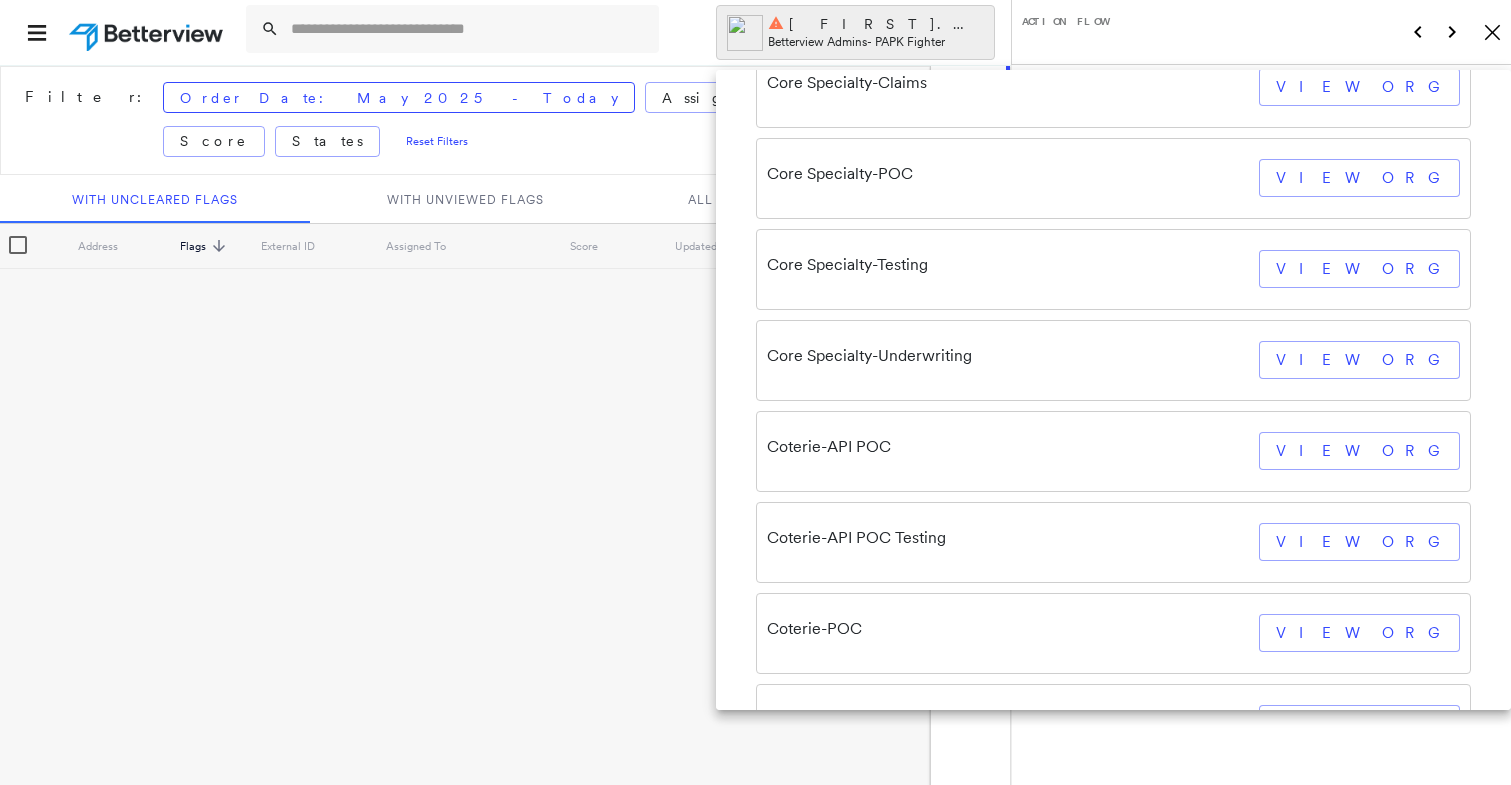 type on "****" 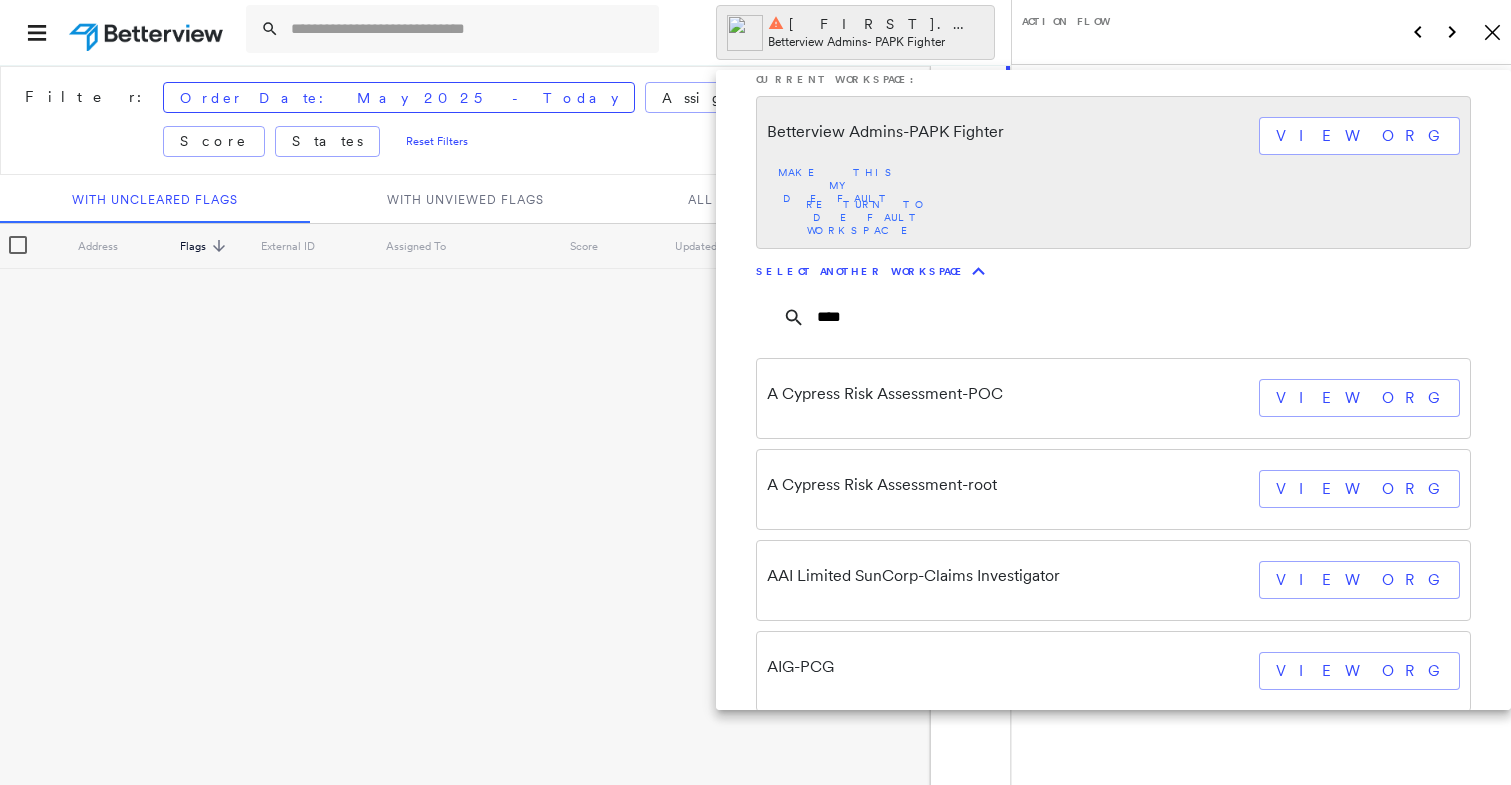 scroll, scrollTop: 0, scrollLeft: 0, axis: both 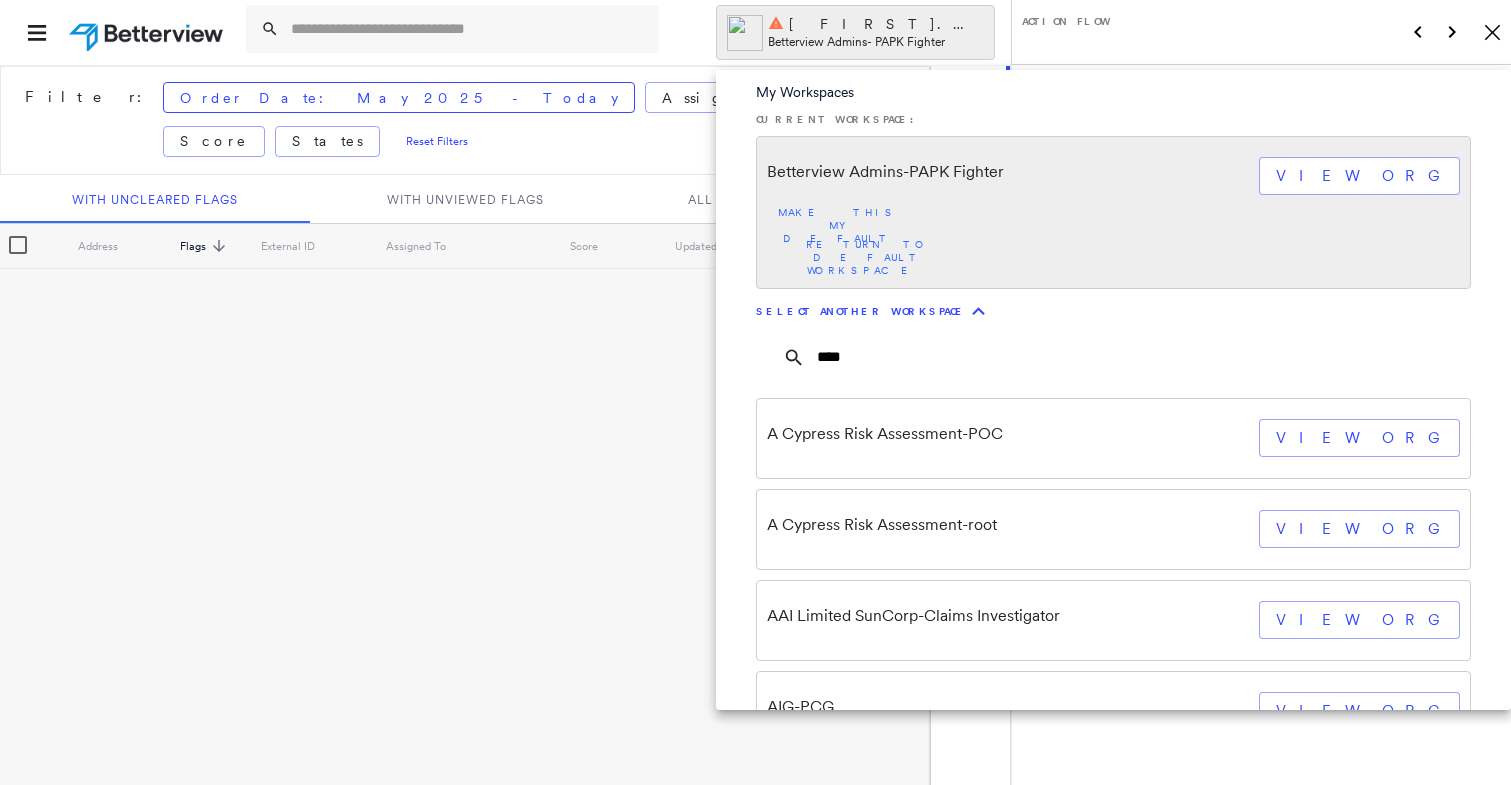 click on "****" at bounding box center [1151, 357] 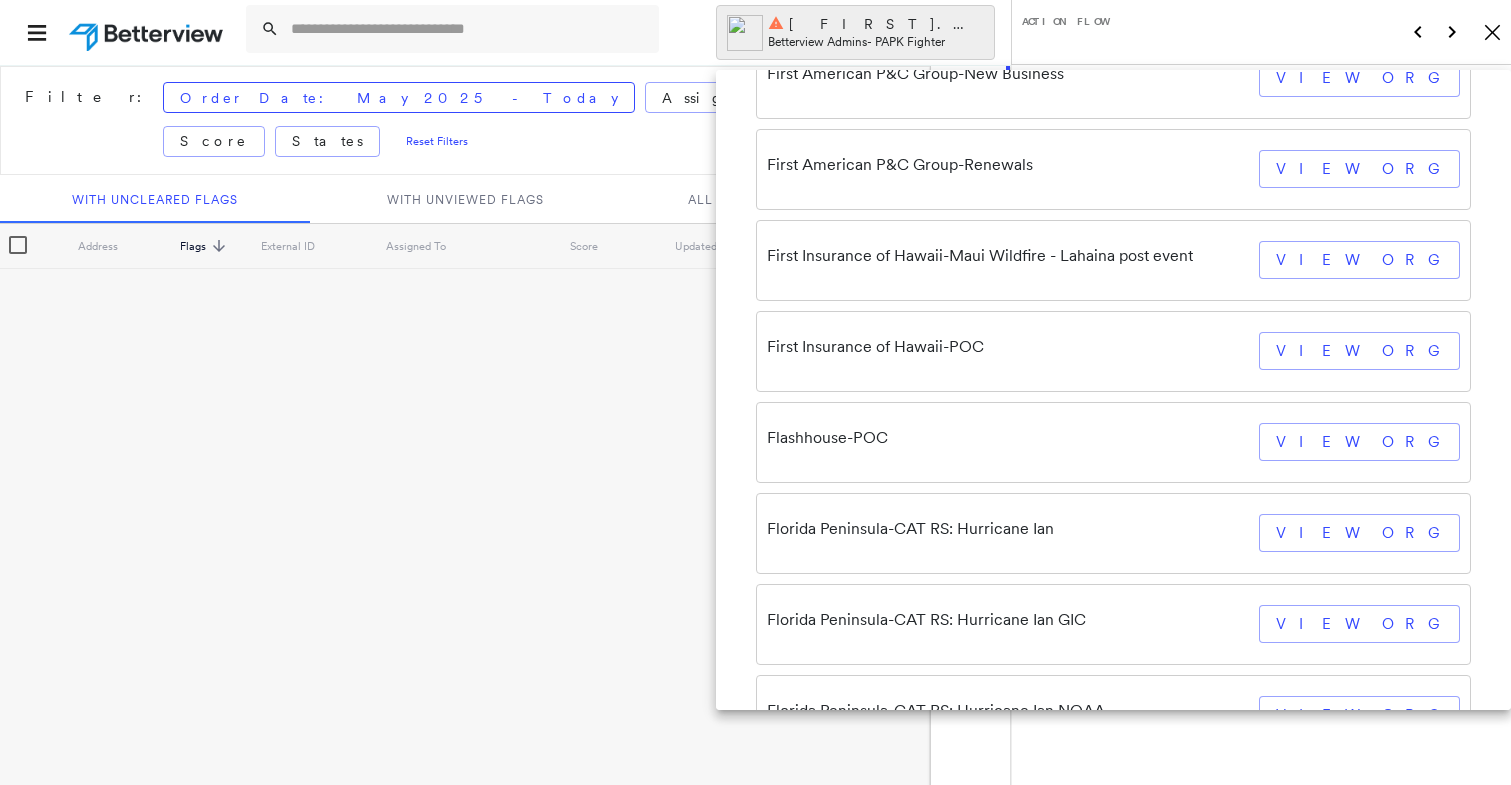 scroll, scrollTop: 29384, scrollLeft: 0, axis: vertical 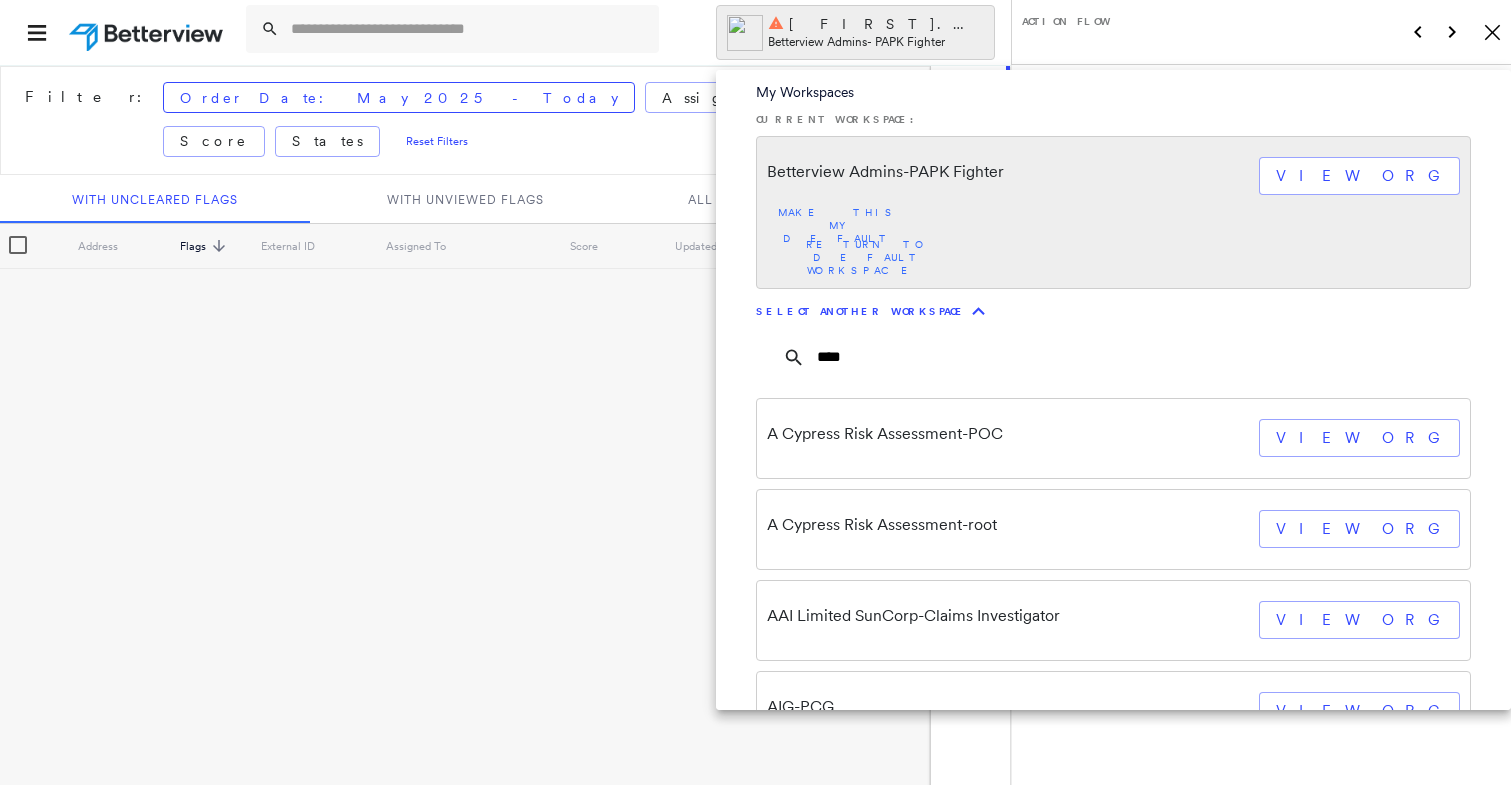 click on "Select another workspace" at bounding box center [861, 311] 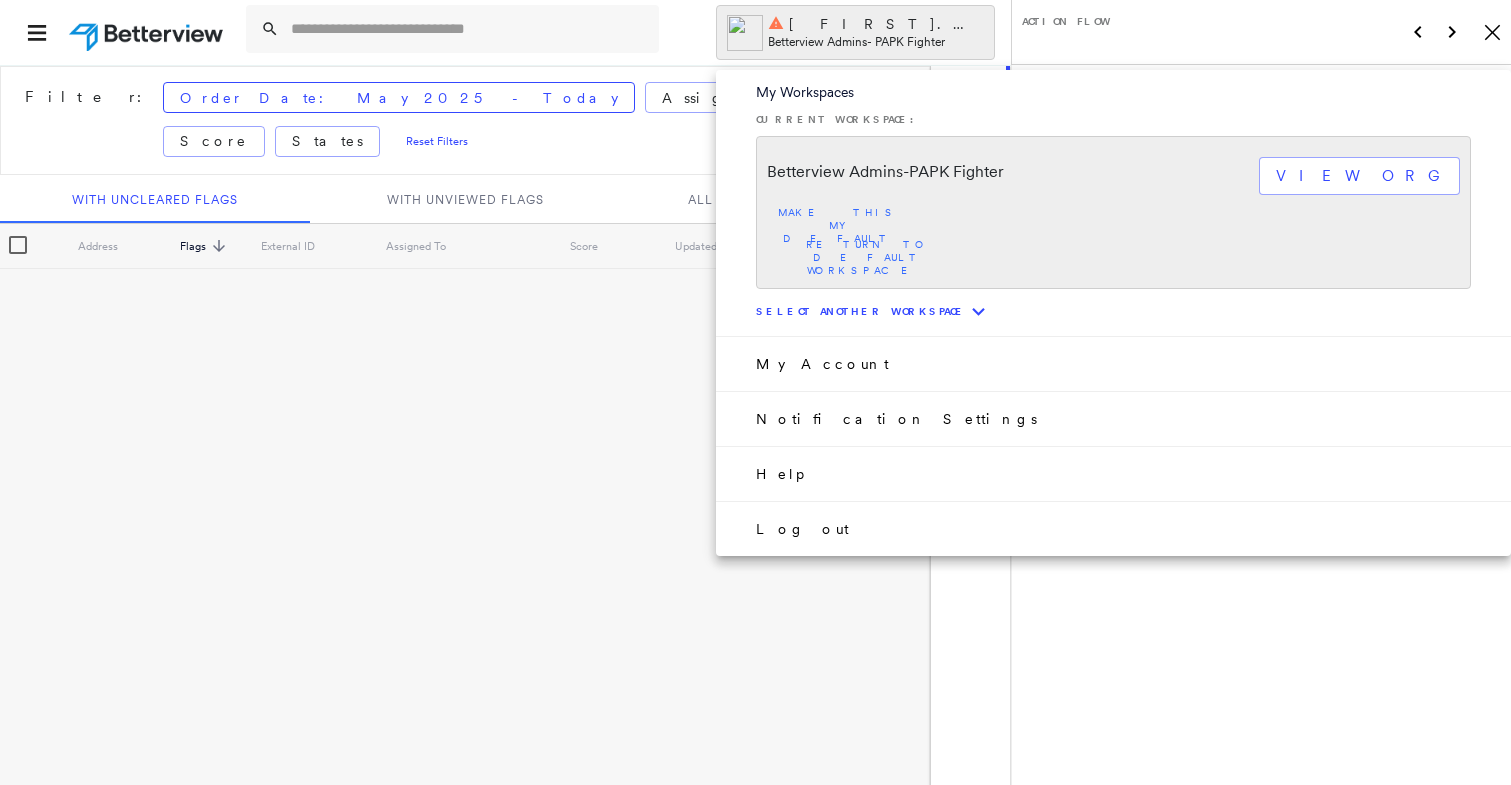 click at bounding box center (755, 392) 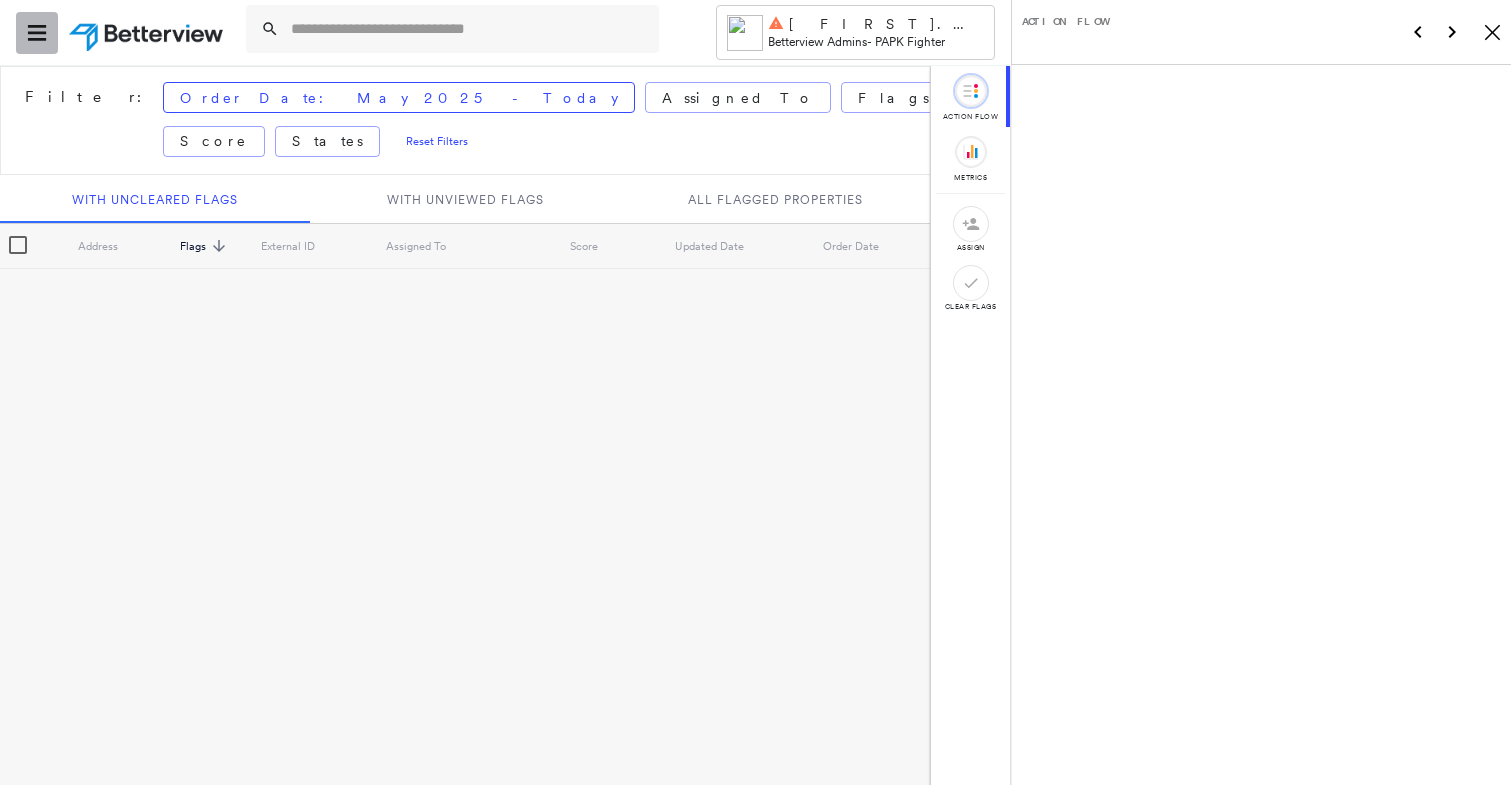 click at bounding box center (37, 33) 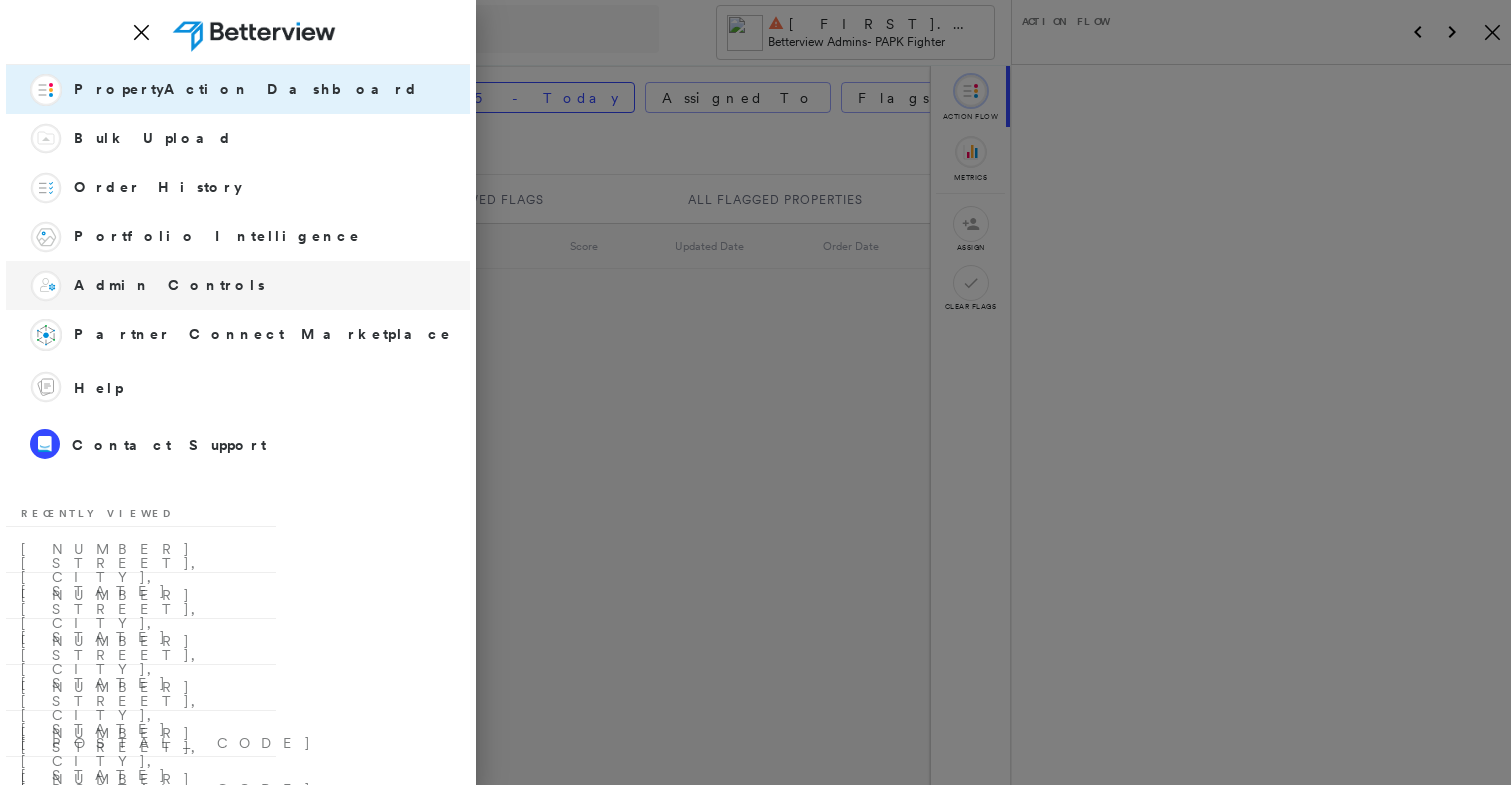 click on "Admin Controls" at bounding box center [169, 285] 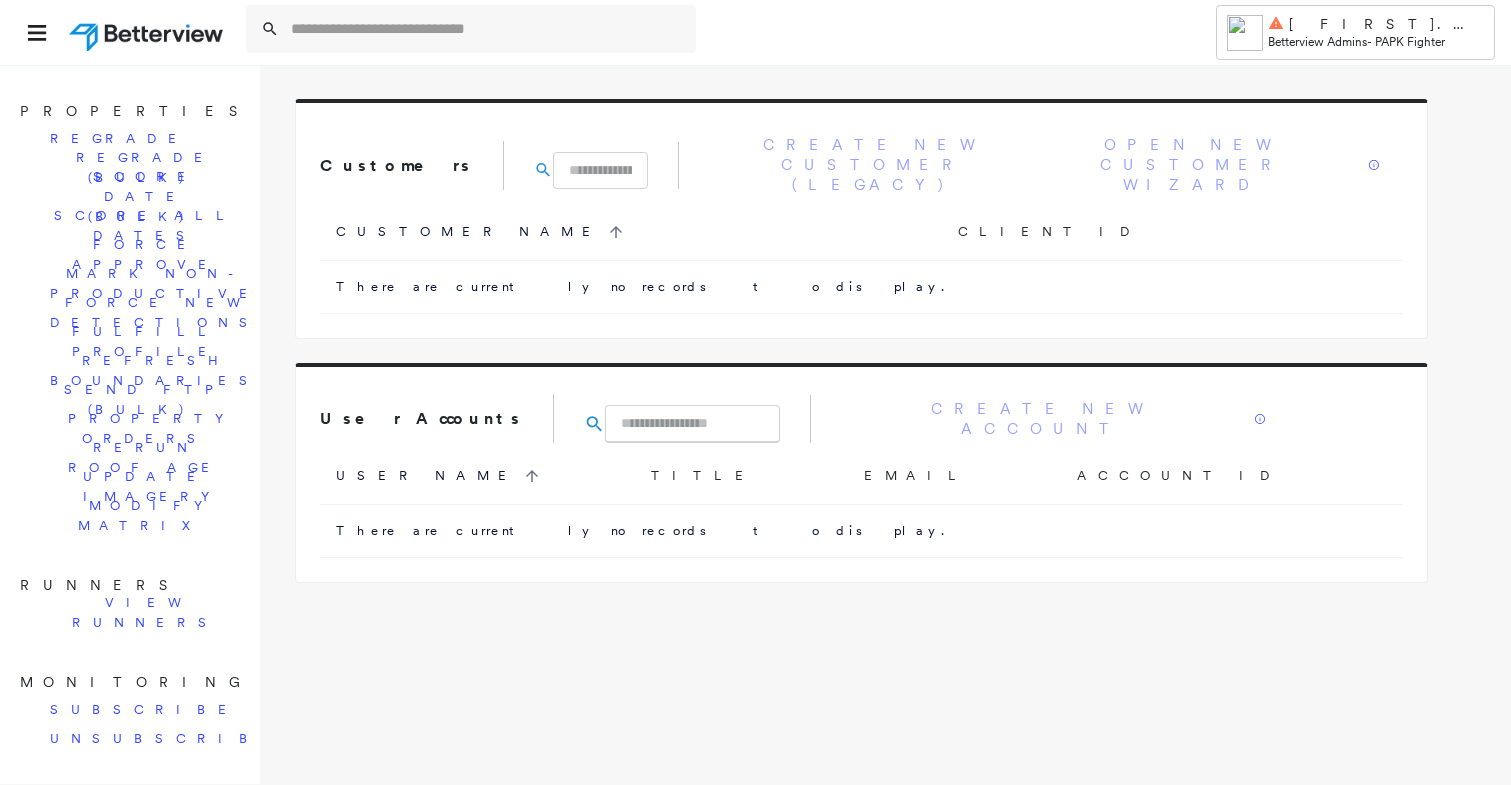 click at bounding box center [692, 424] 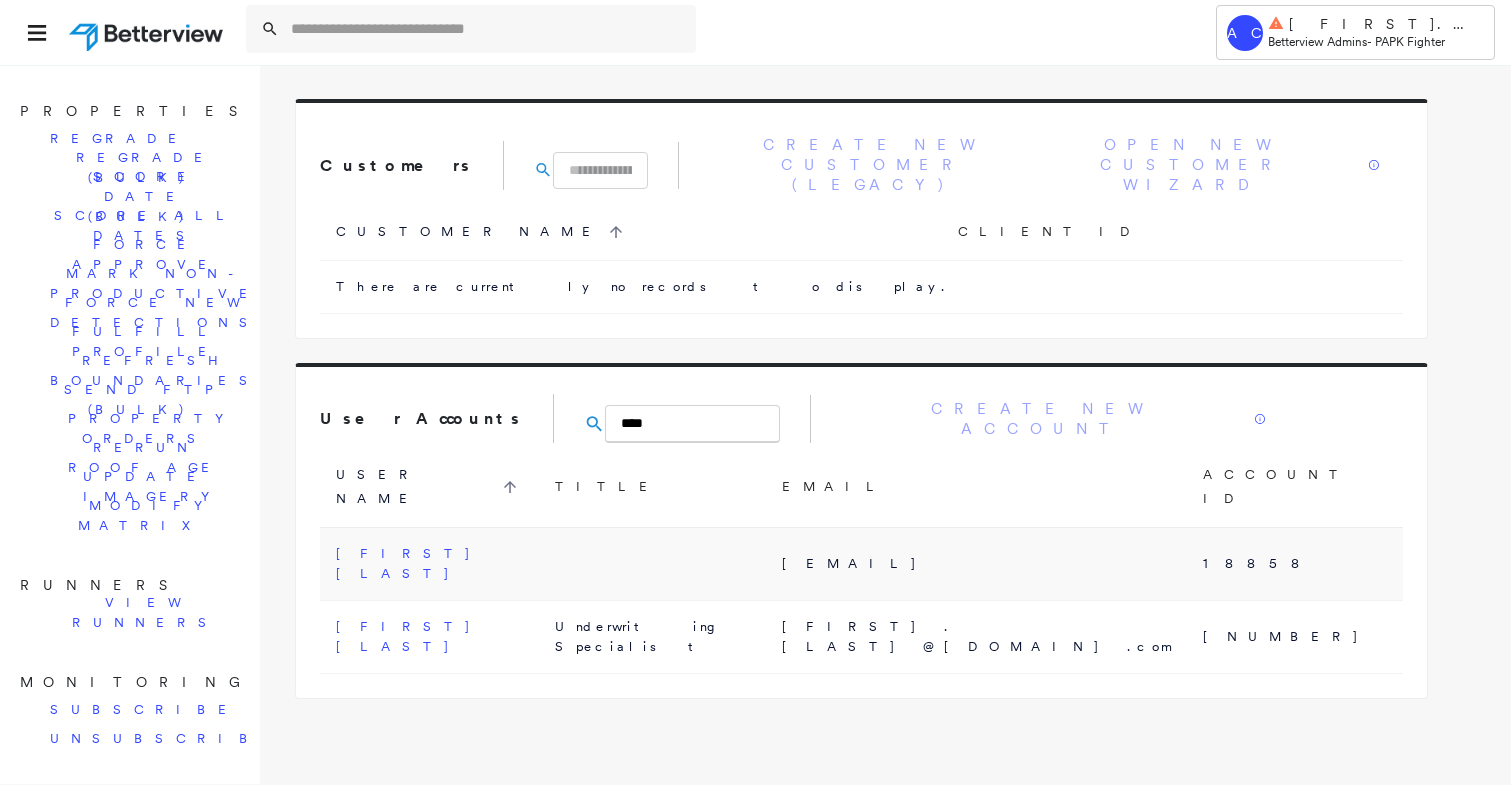 click on "****" at bounding box center [692, 424] 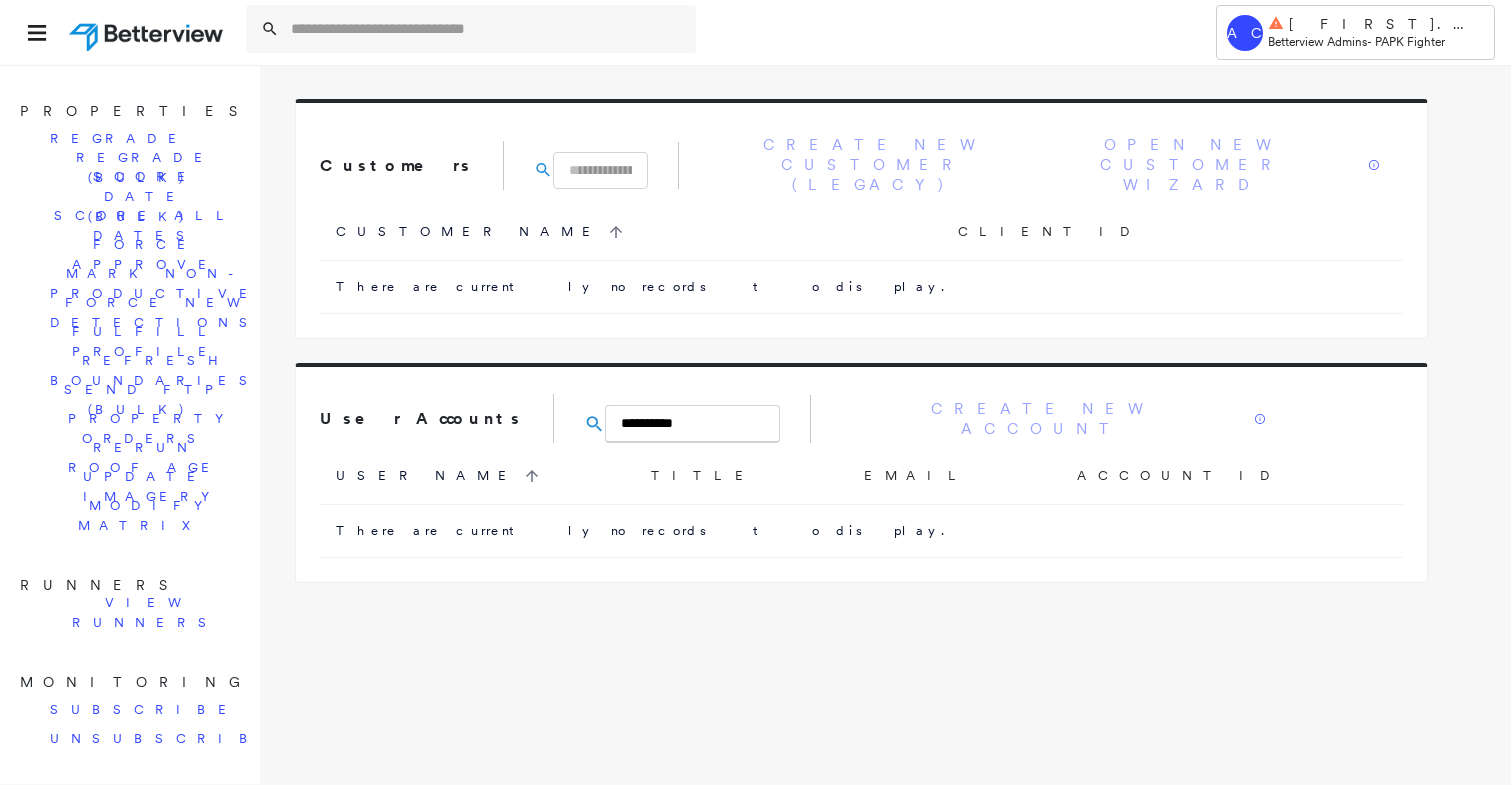 click on "**********" at bounding box center [692, 424] 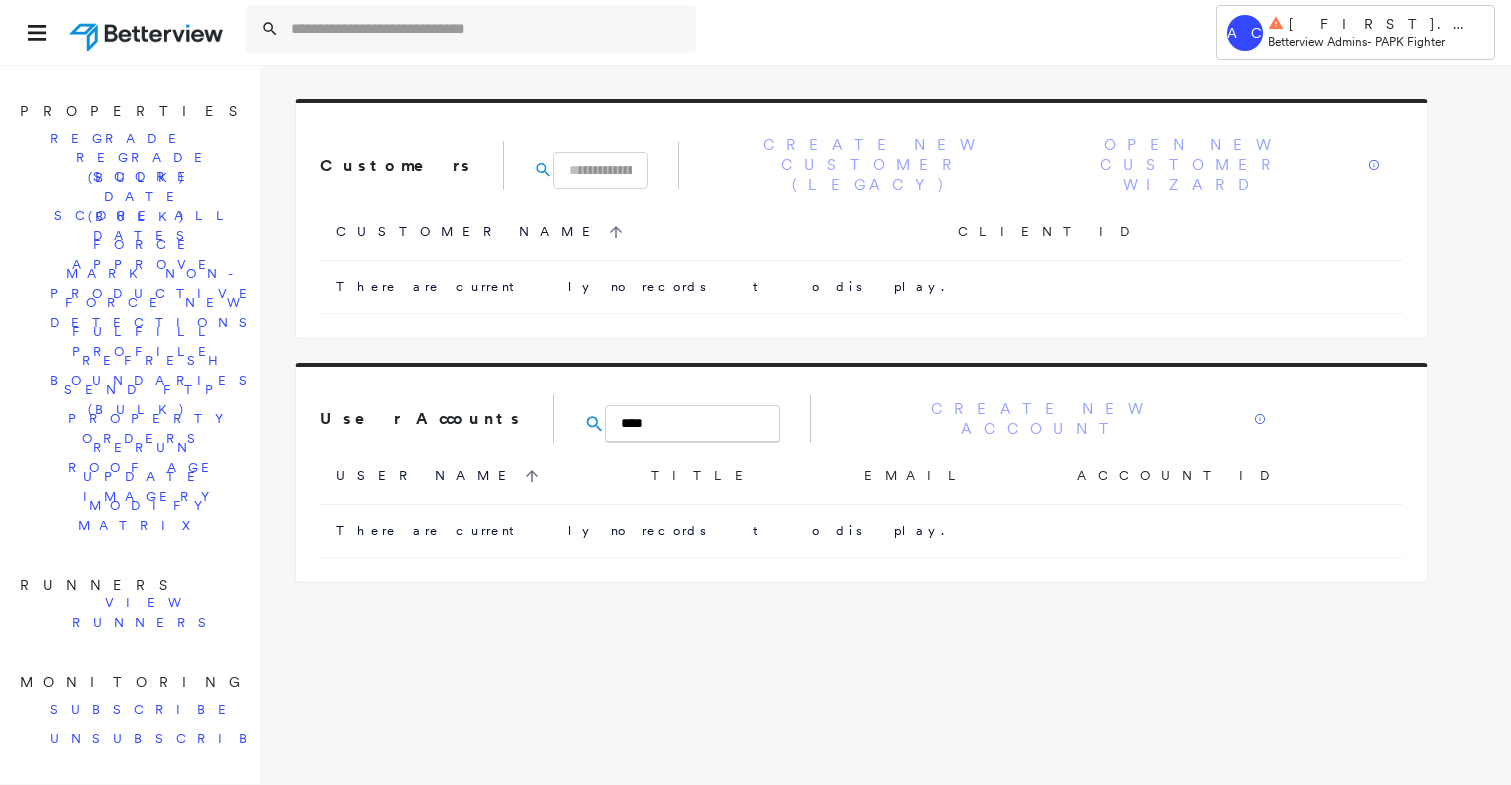 click on "****" at bounding box center [692, 424] 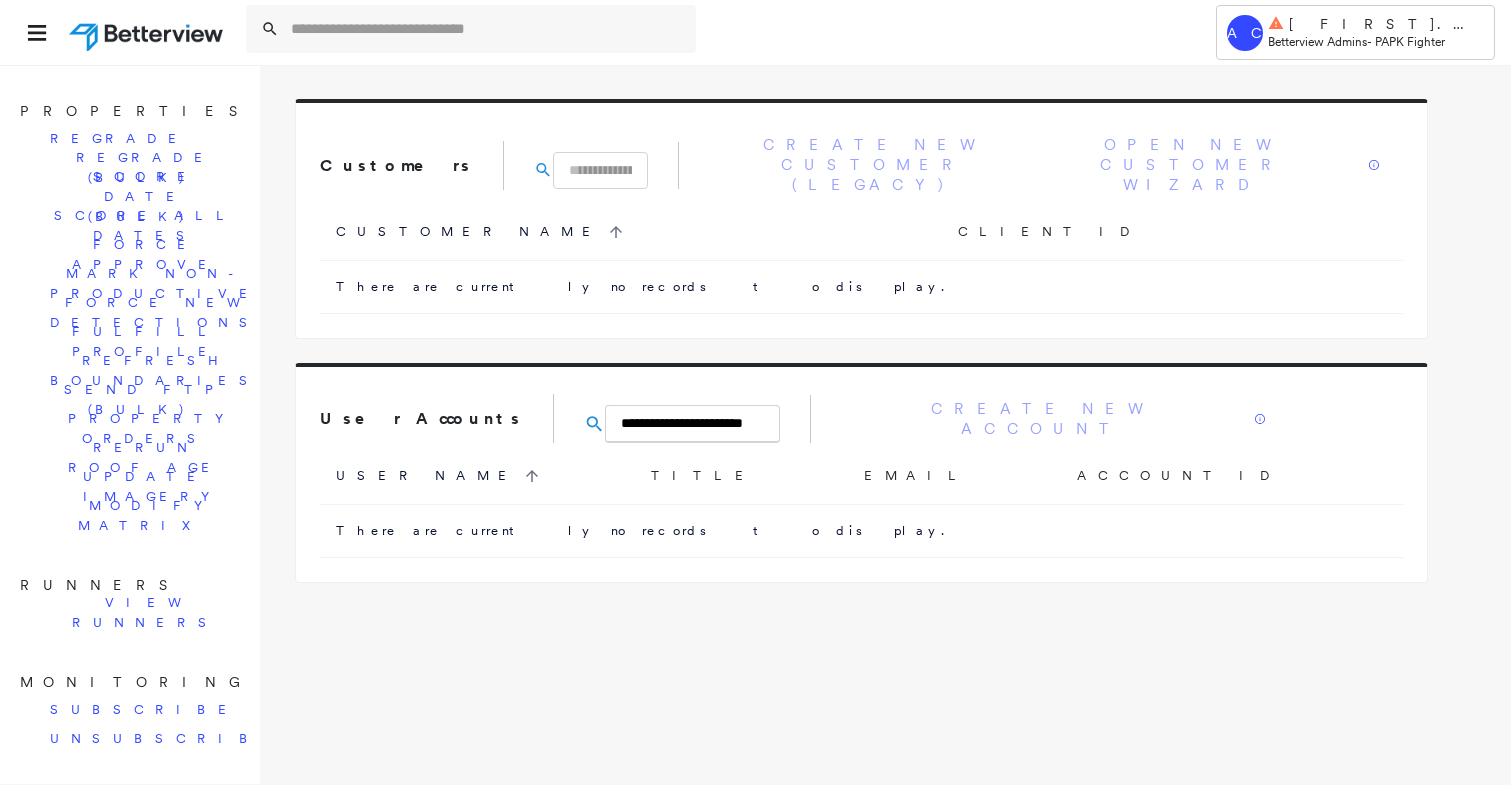 scroll, scrollTop: 0, scrollLeft: 34, axis: horizontal 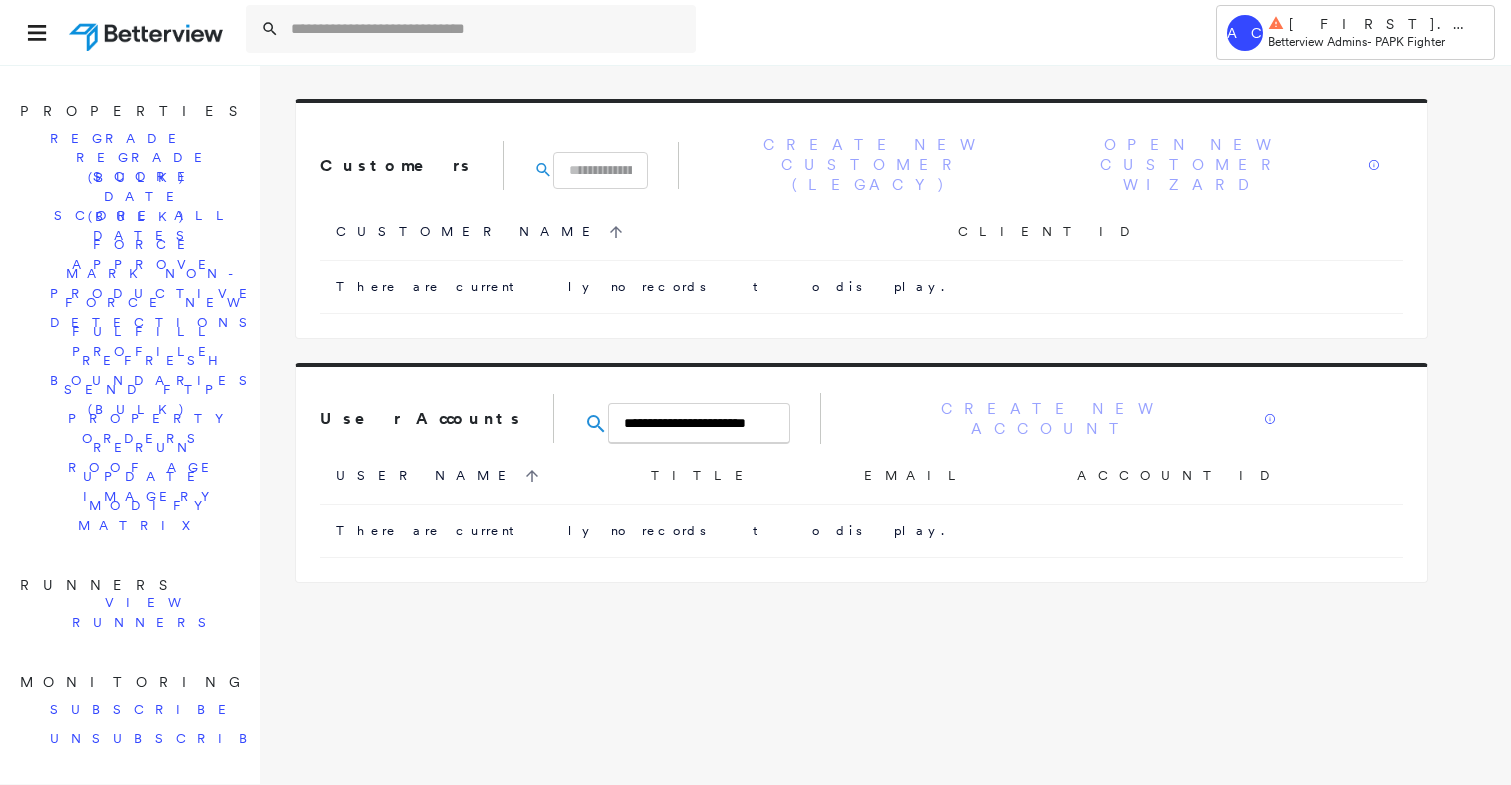 drag, startPoint x: 584, startPoint y: 406, endPoint x: 433, endPoint y: 406, distance: 151 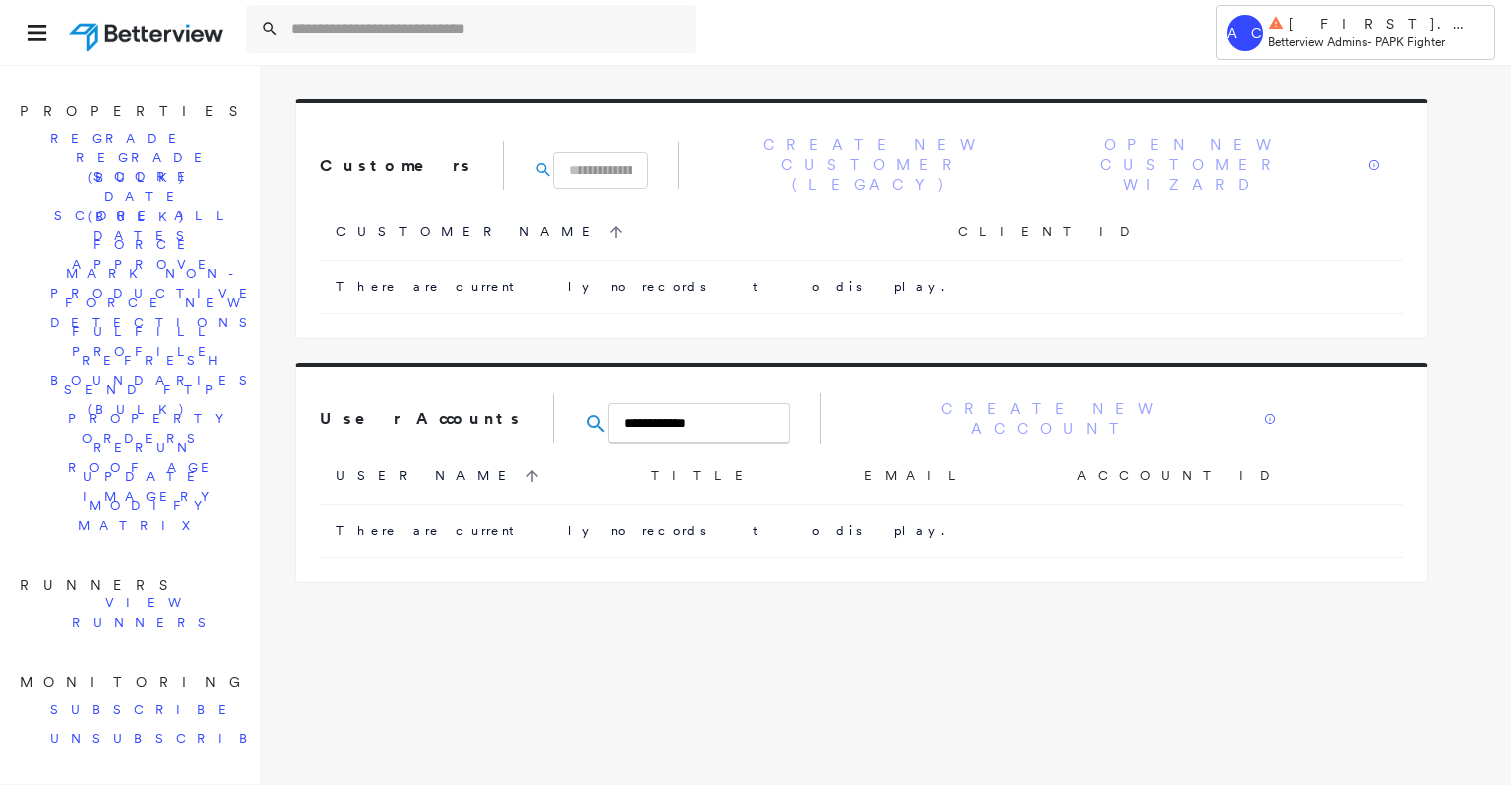 type on "**********" 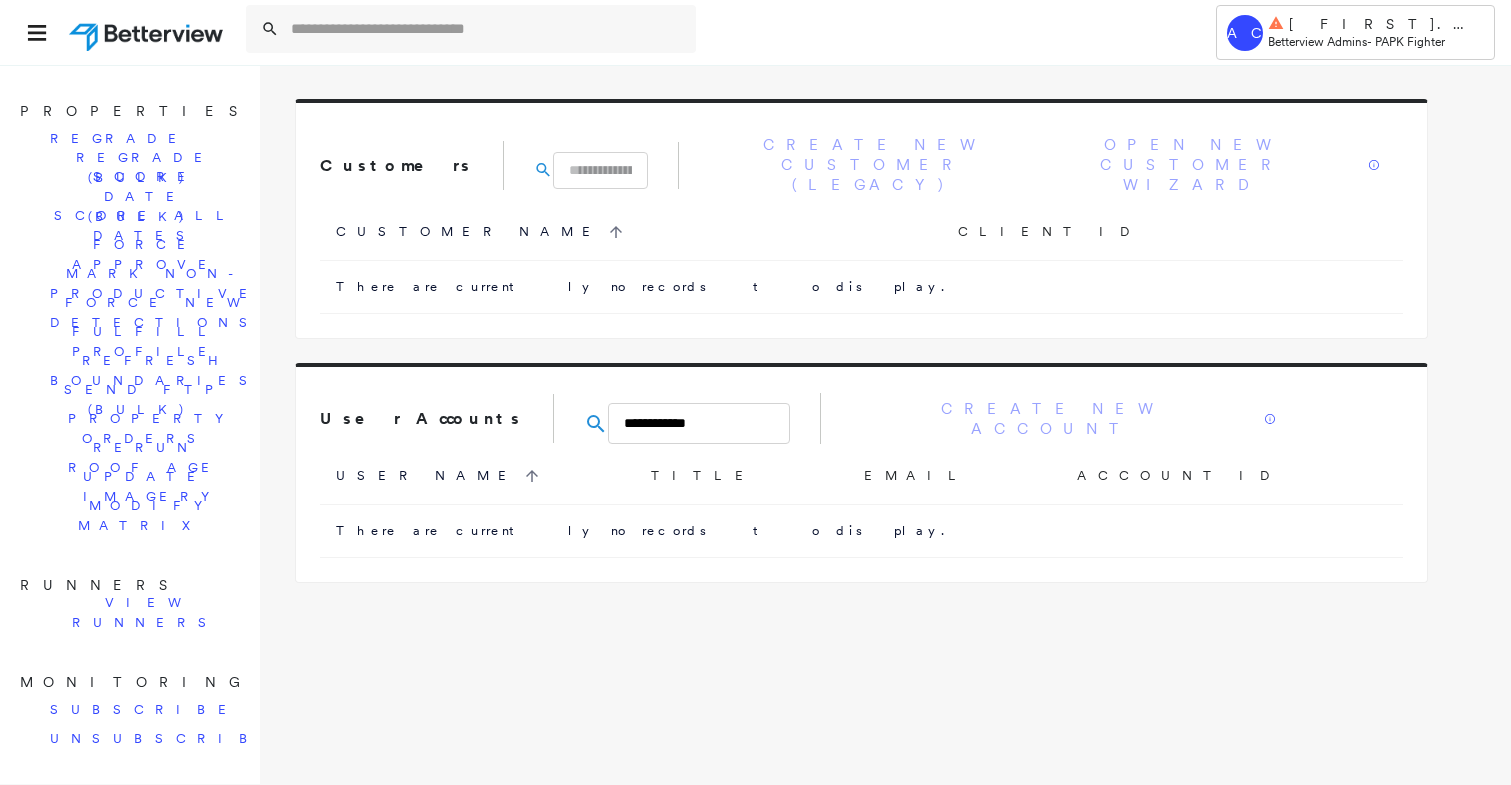 click on "User Name [EMAIL]" at bounding box center [861, 424] 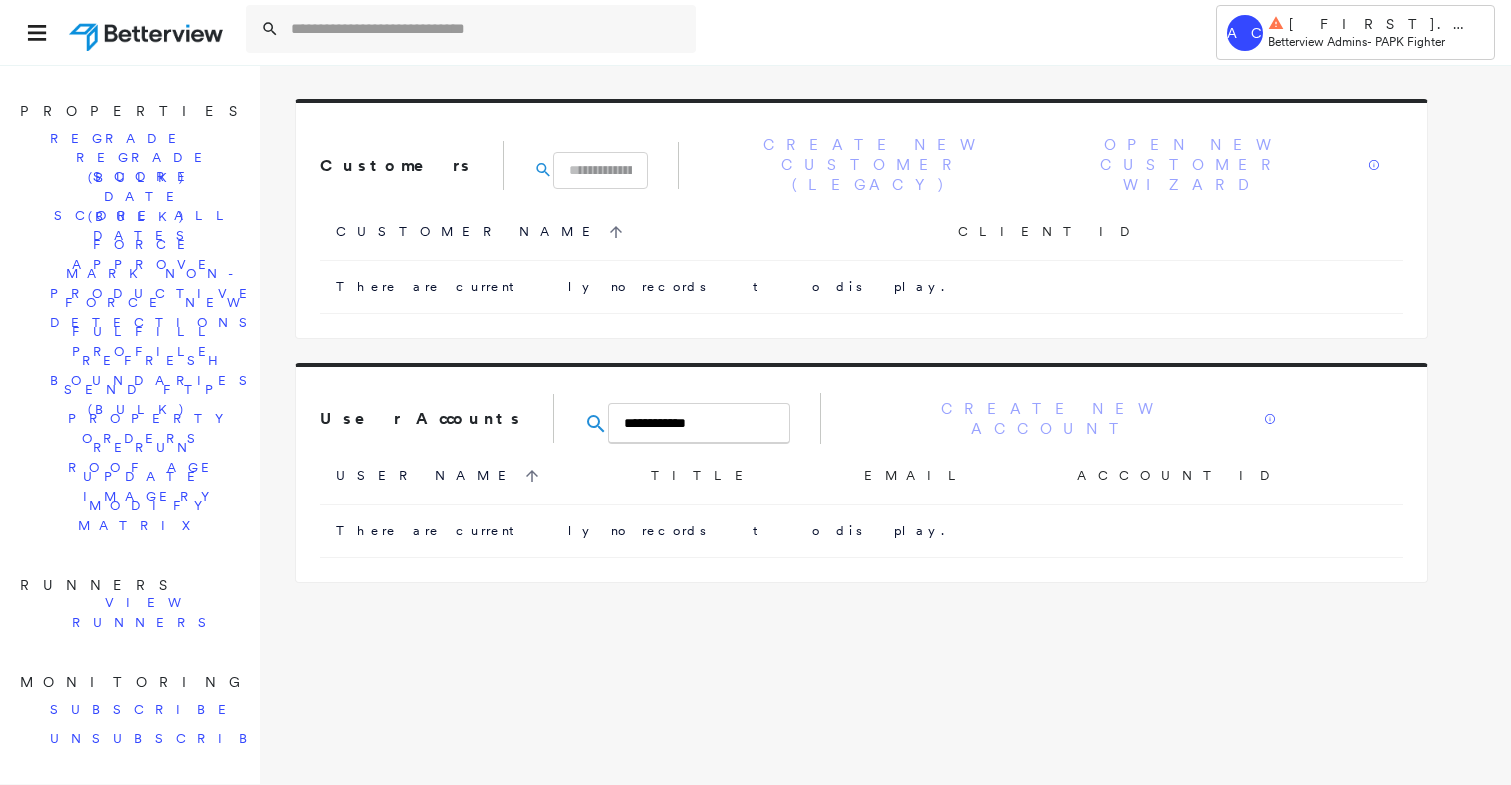 click on "**********" at bounding box center (699, 423) 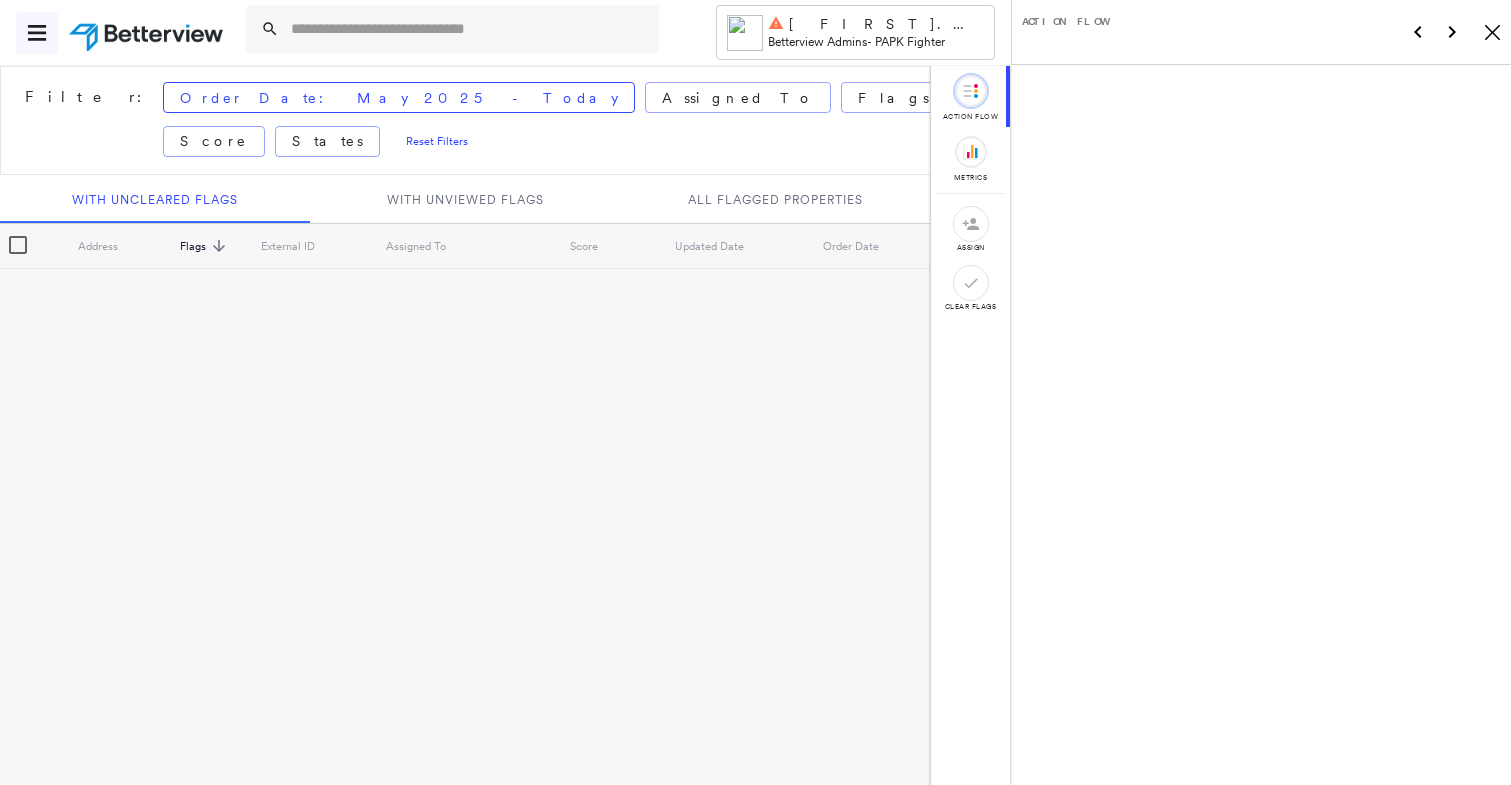 click 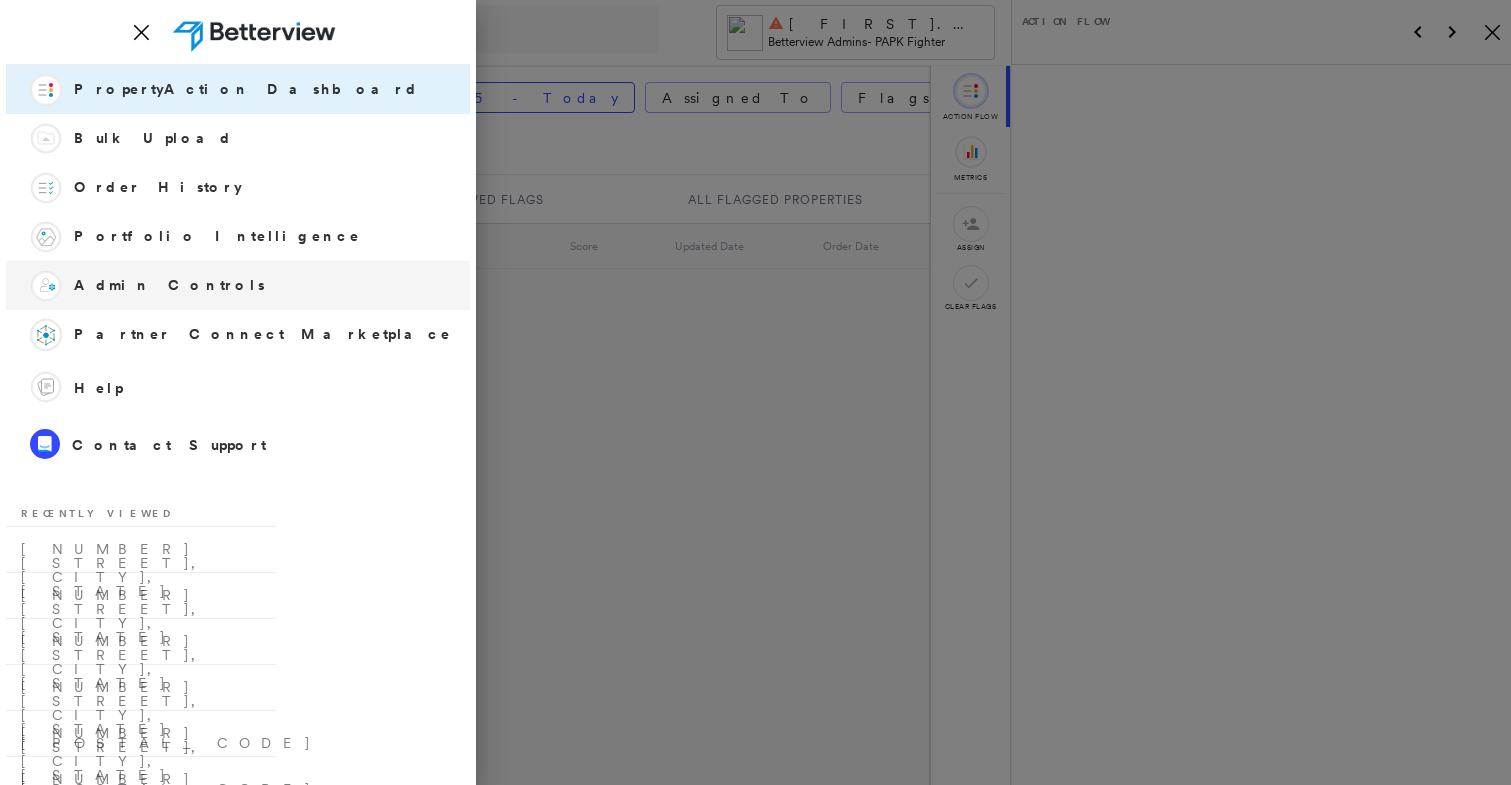 click on "Admin Controls" at bounding box center (169, 285) 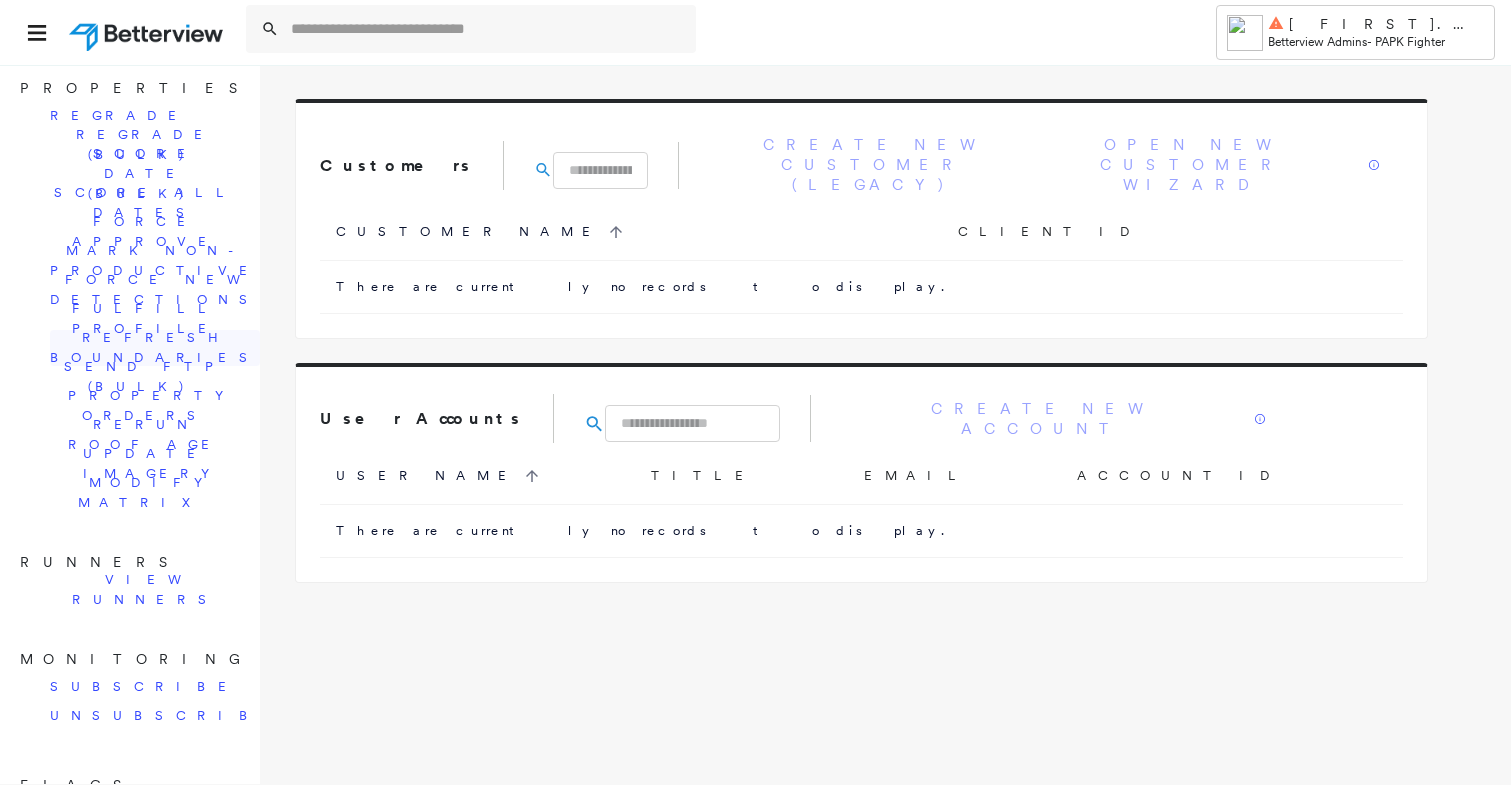 scroll, scrollTop: 0, scrollLeft: 0, axis: both 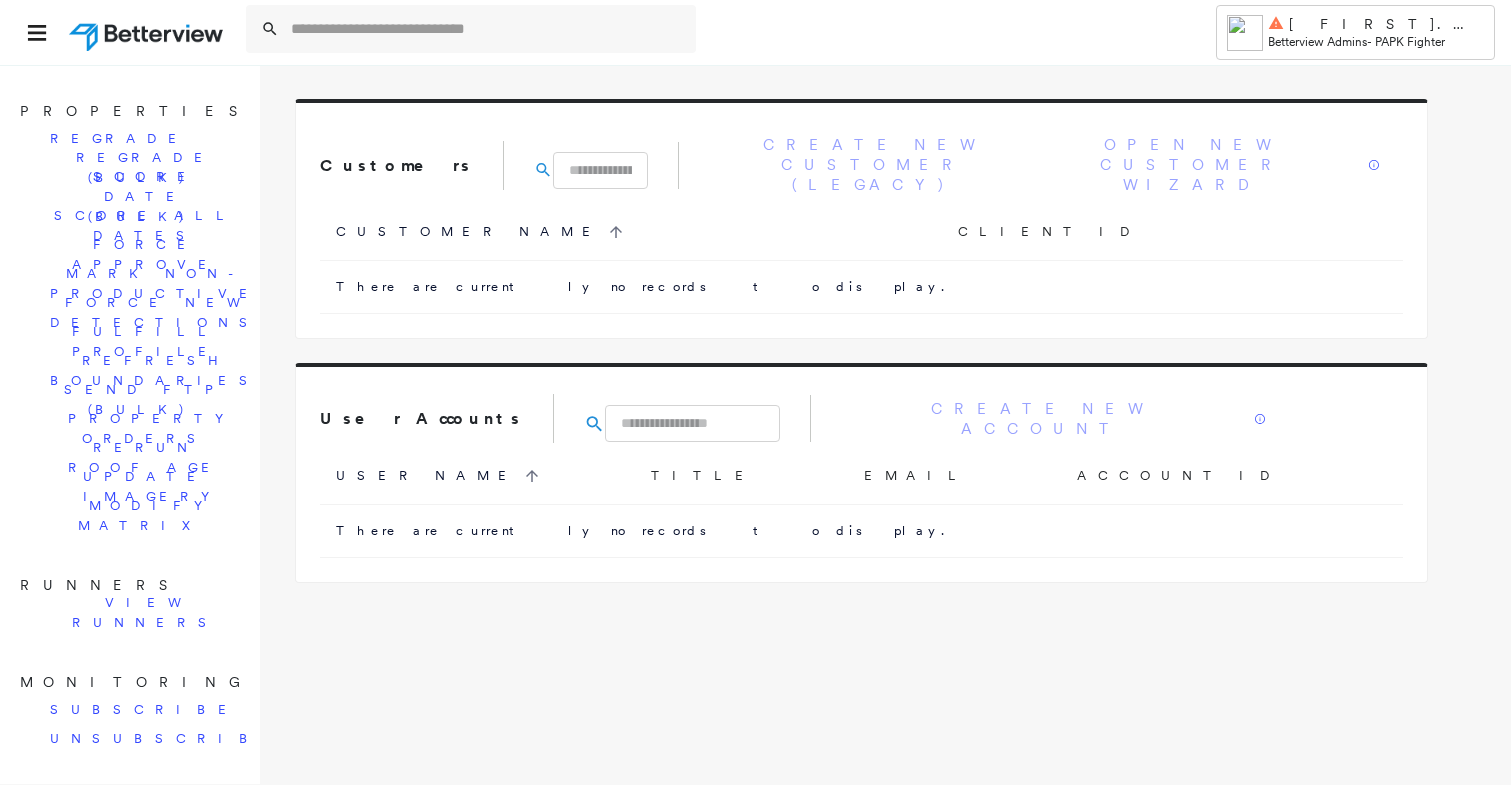 click at bounding box center (600, 170) 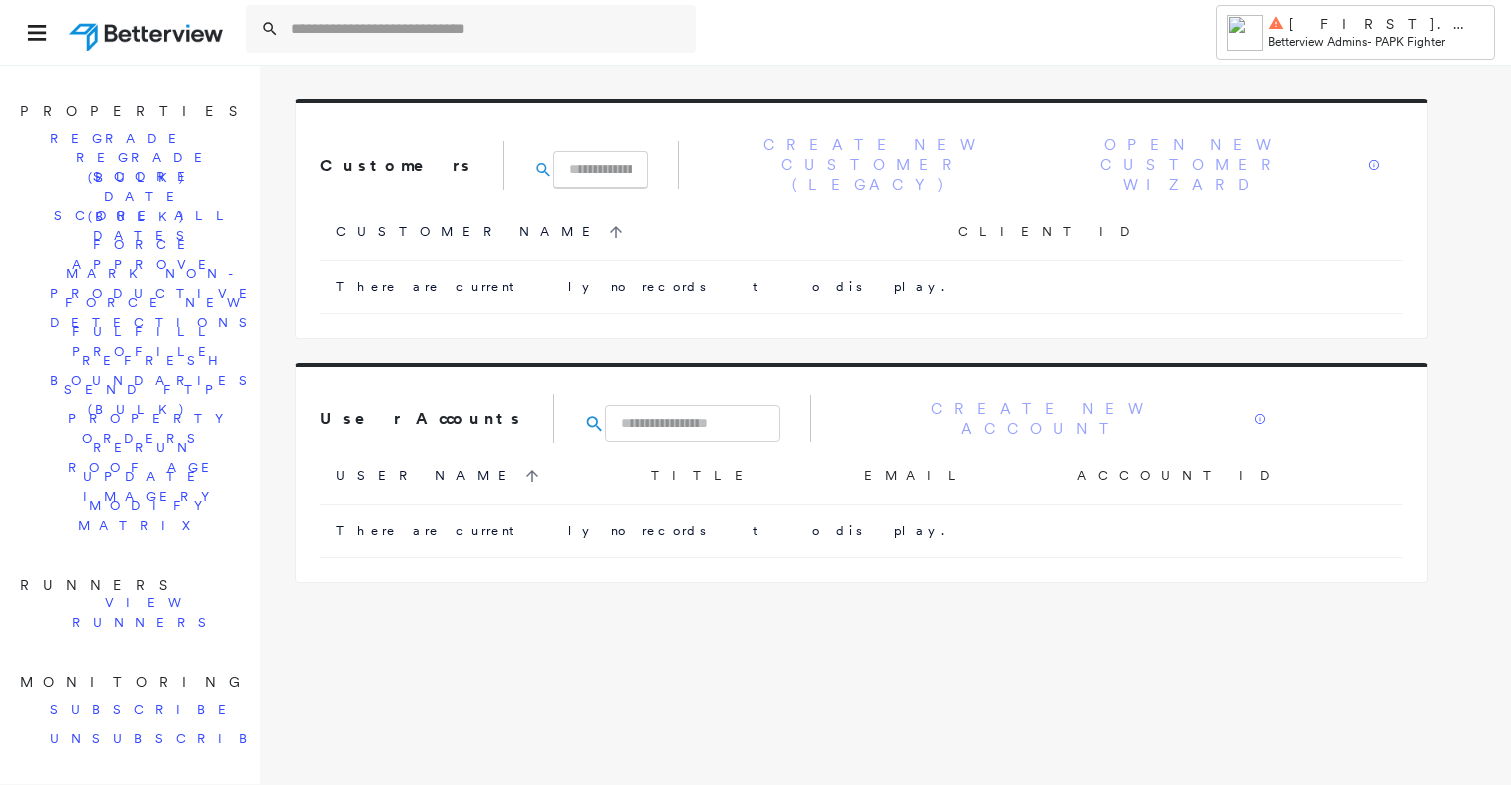 click at bounding box center [692, 423] 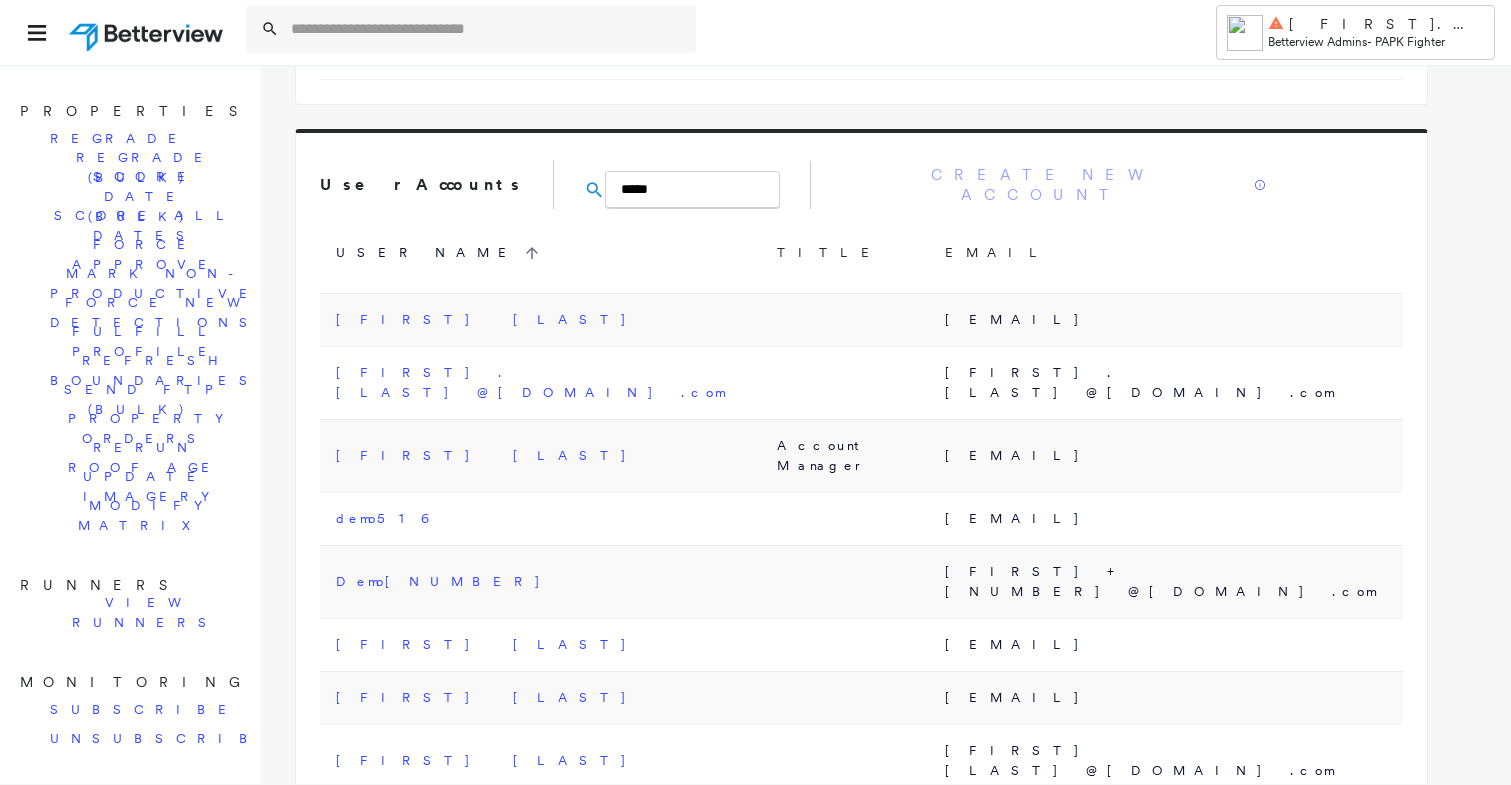scroll, scrollTop: 0, scrollLeft: 0, axis: both 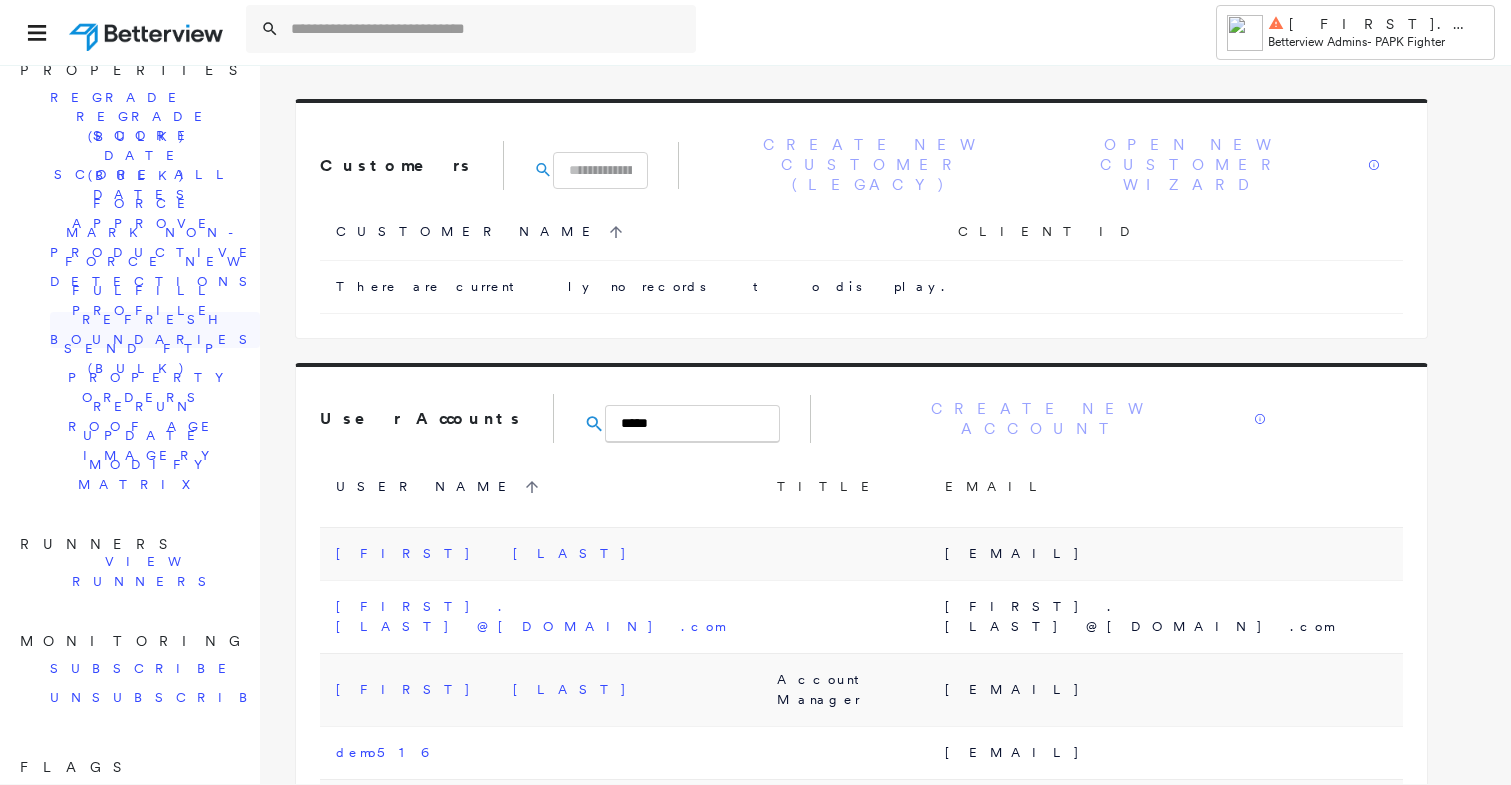 type on "*****" 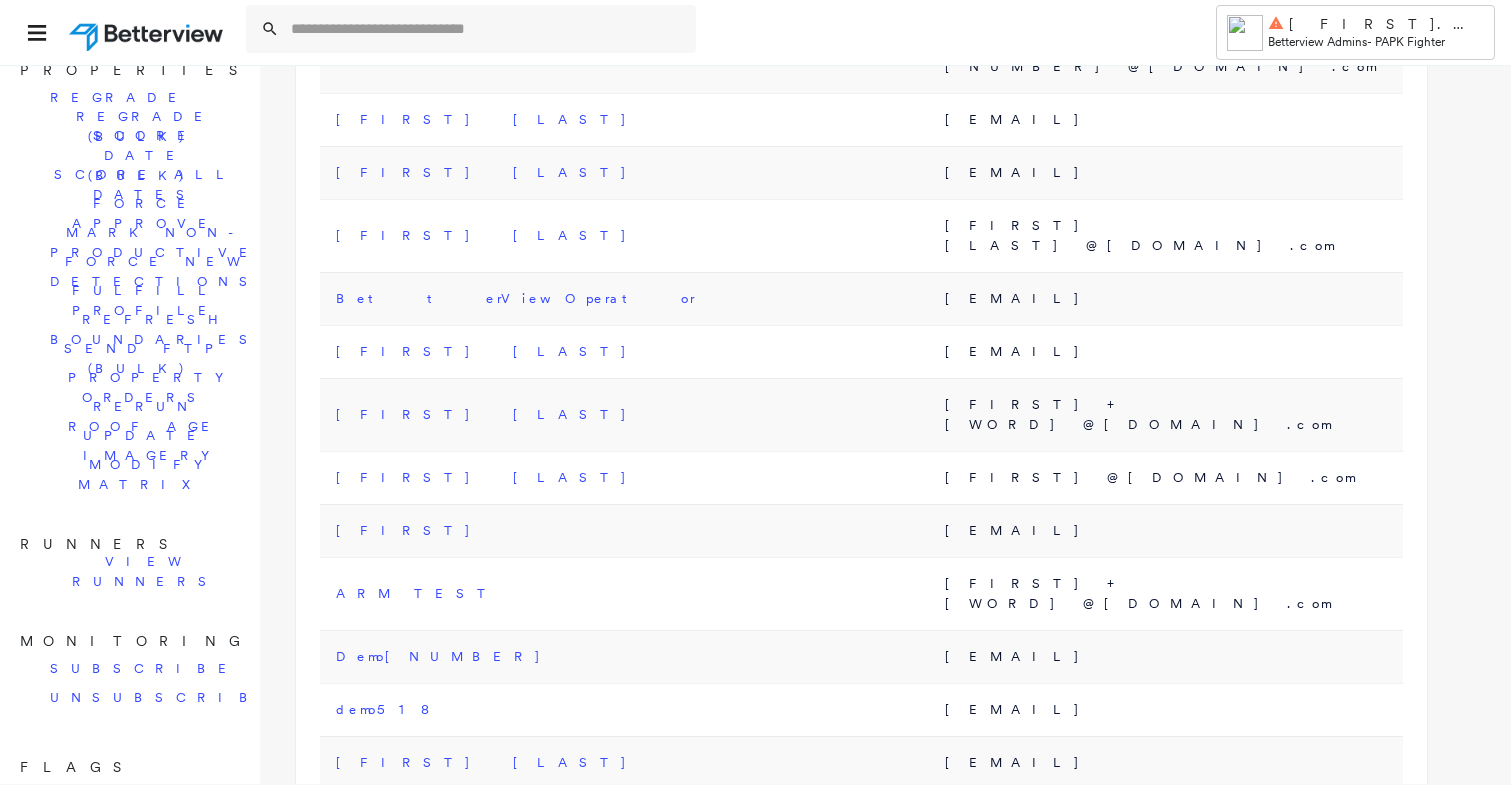 scroll, scrollTop: 0, scrollLeft: 0, axis: both 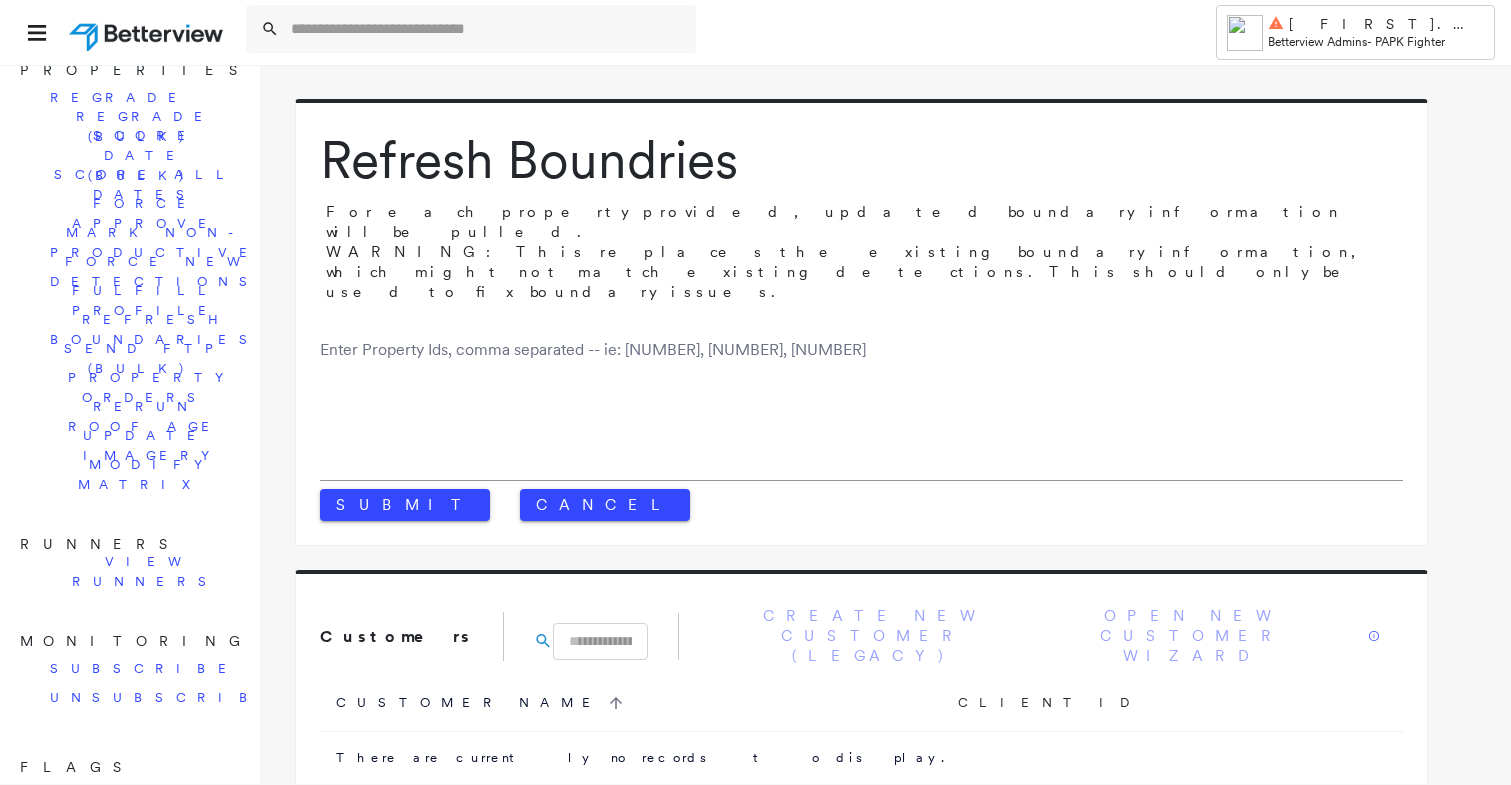 type 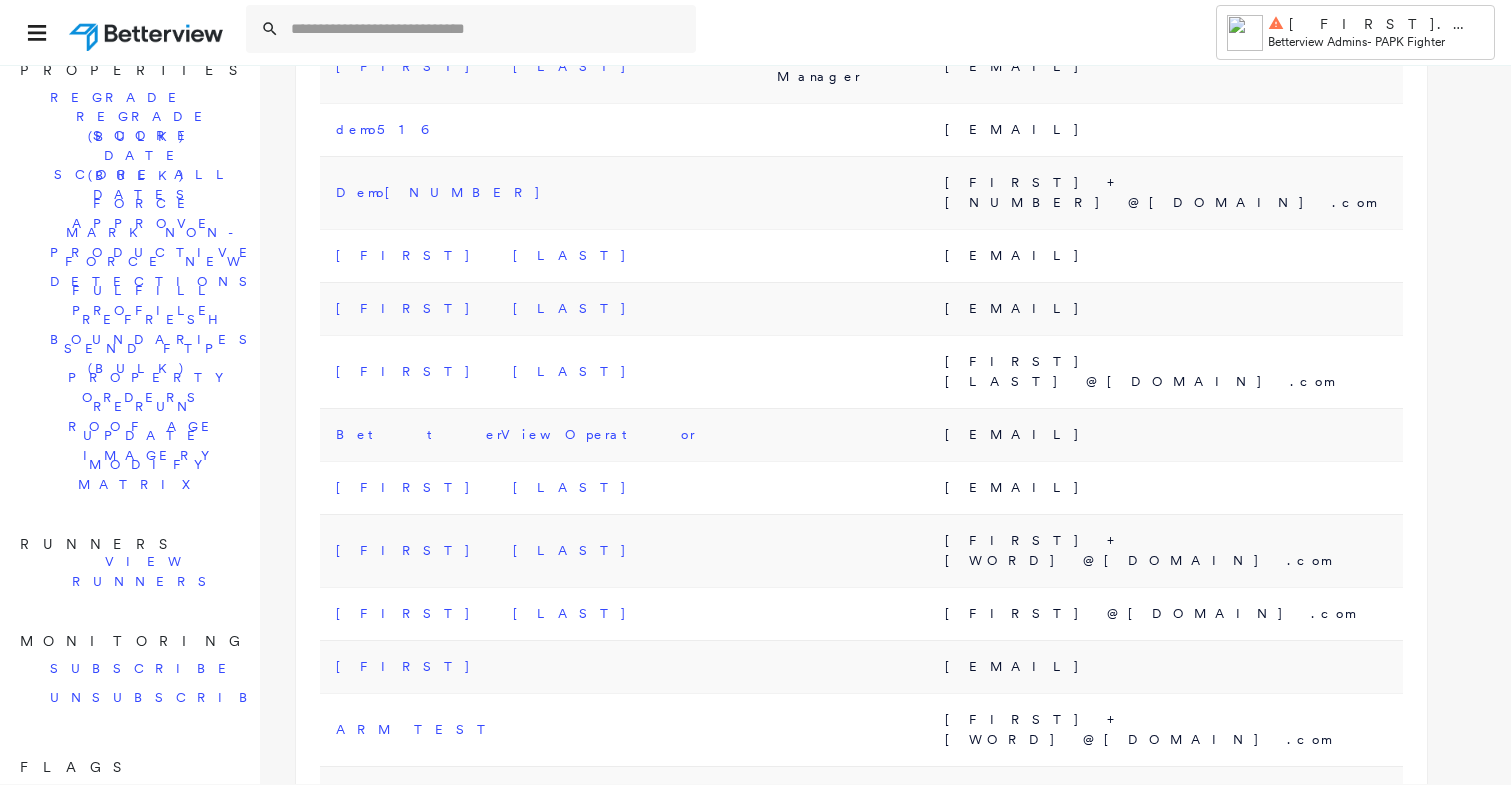 scroll, scrollTop: 1799, scrollLeft: 0, axis: vertical 